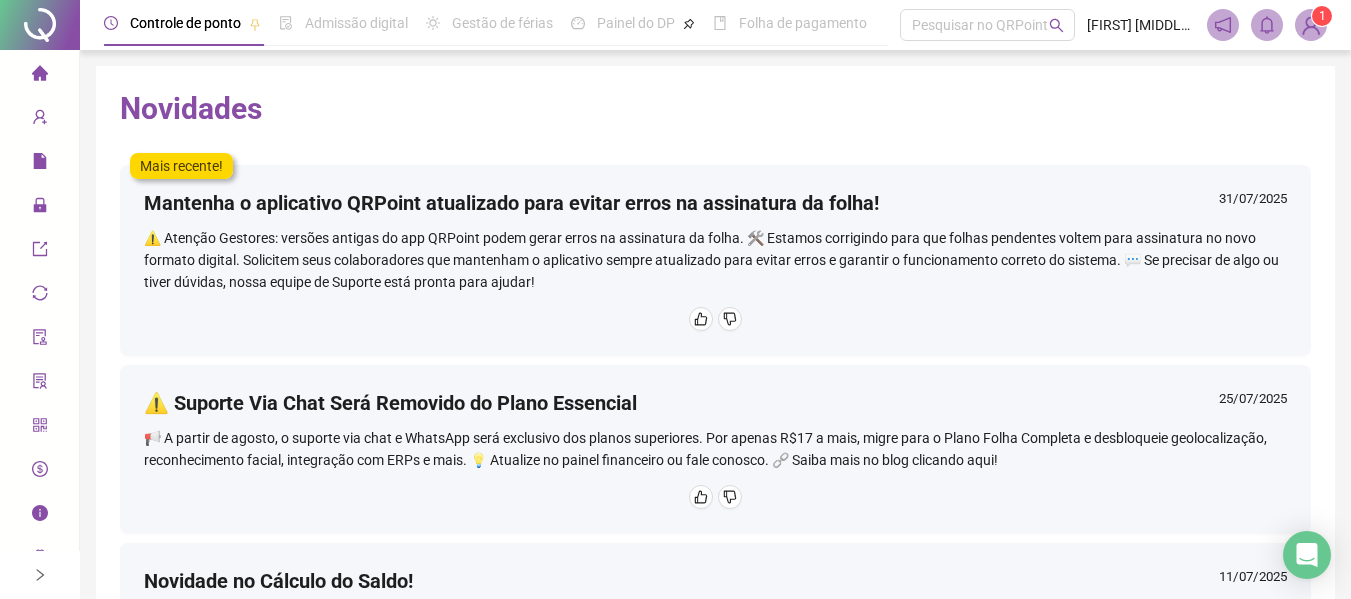 scroll, scrollTop: 0, scrollLeft: 0, axis: both 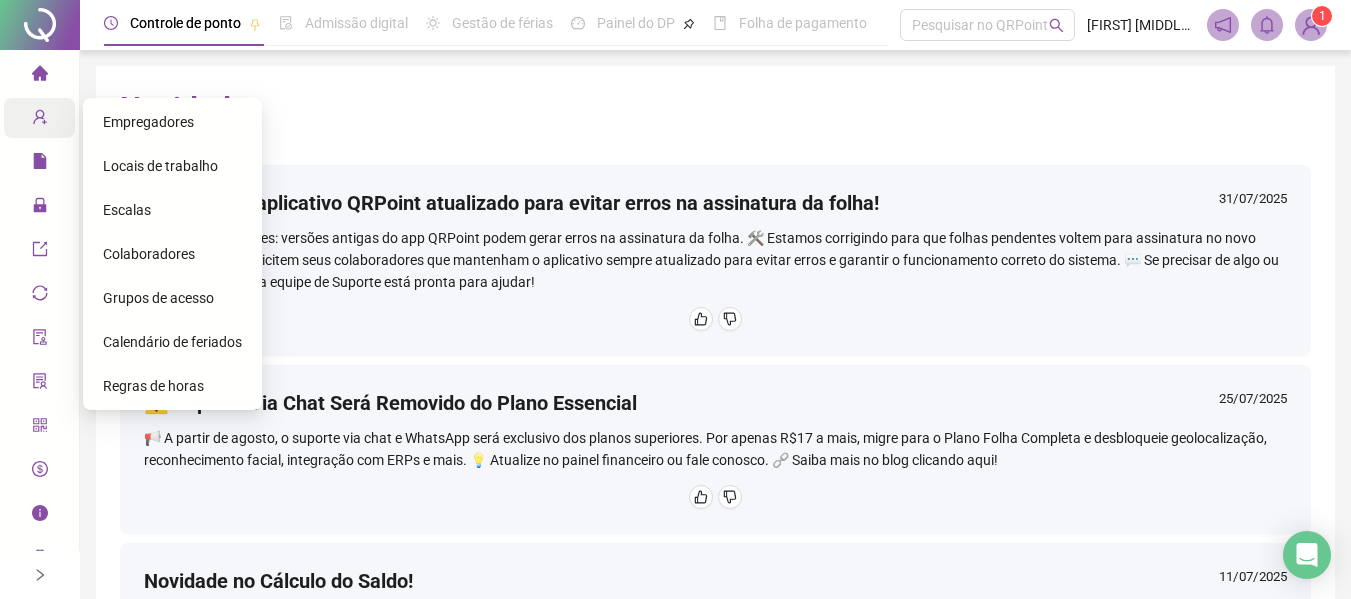 click 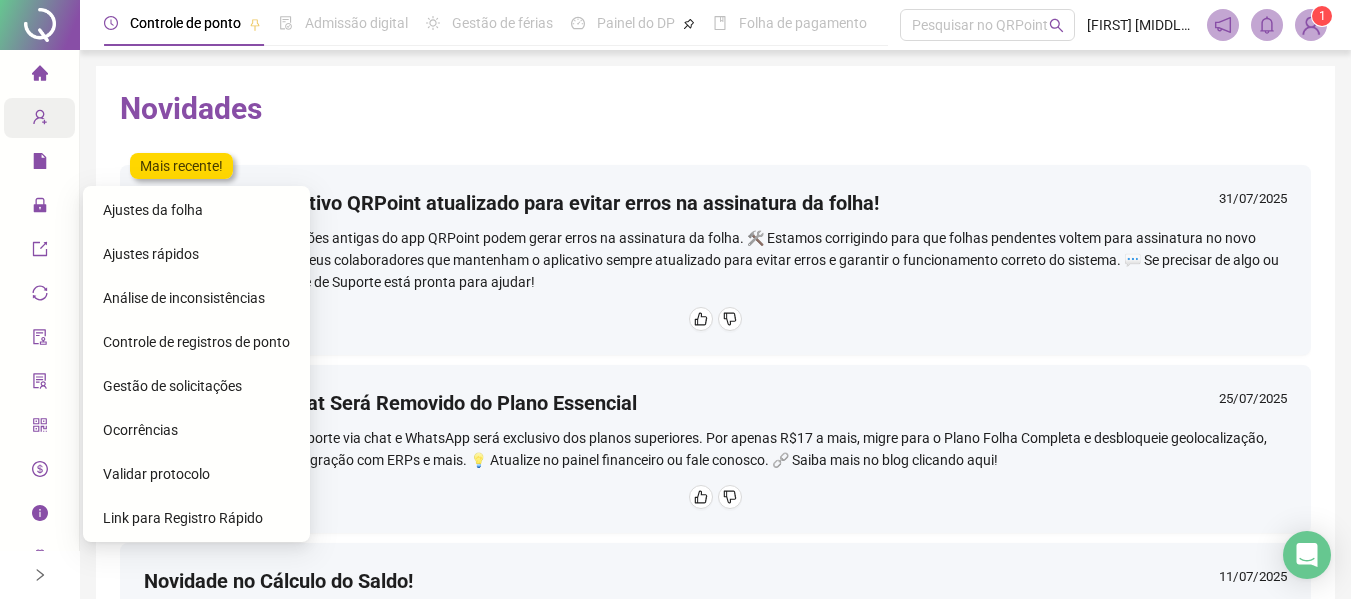 click on "Ajustes da folha" at bounding box center [153, 210] 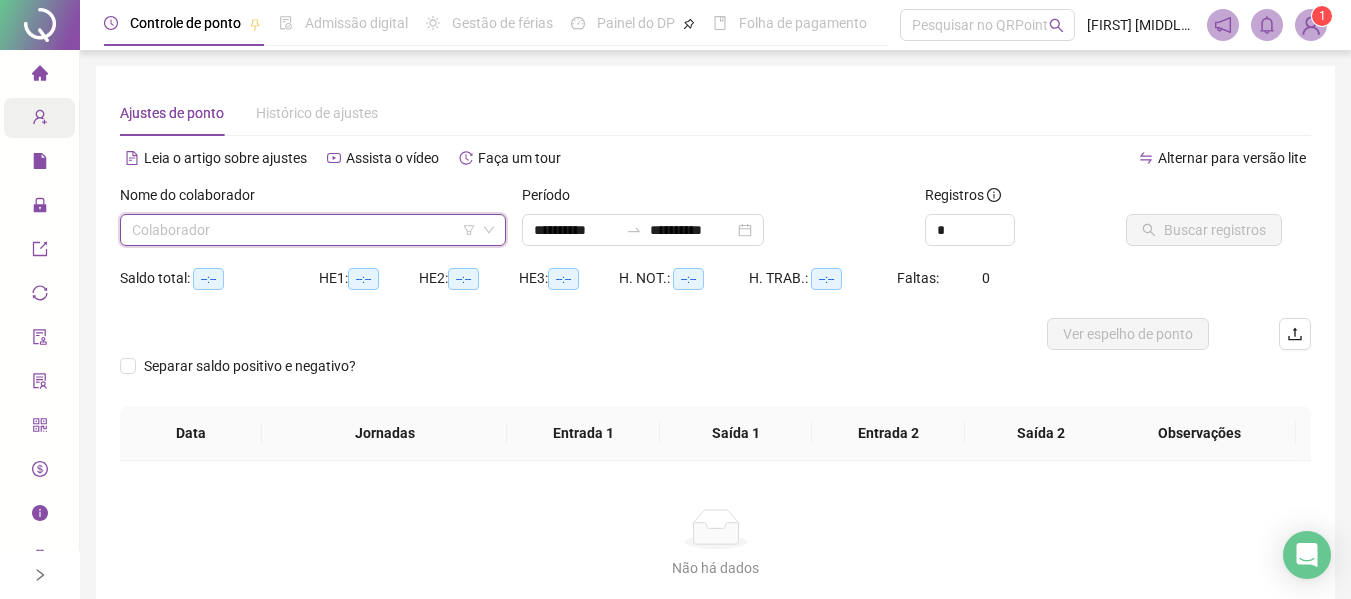 click at bounding box center [304, 230] 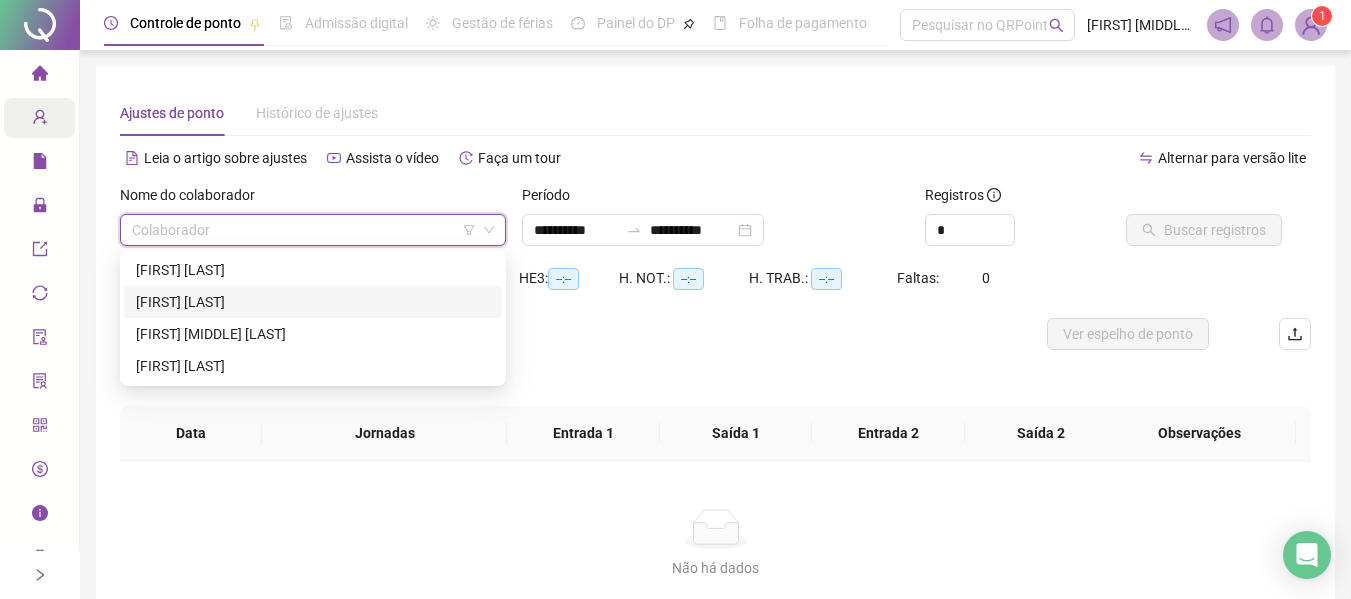 click on "[FIRST] [LAST]" at bounding box center [313, 302] 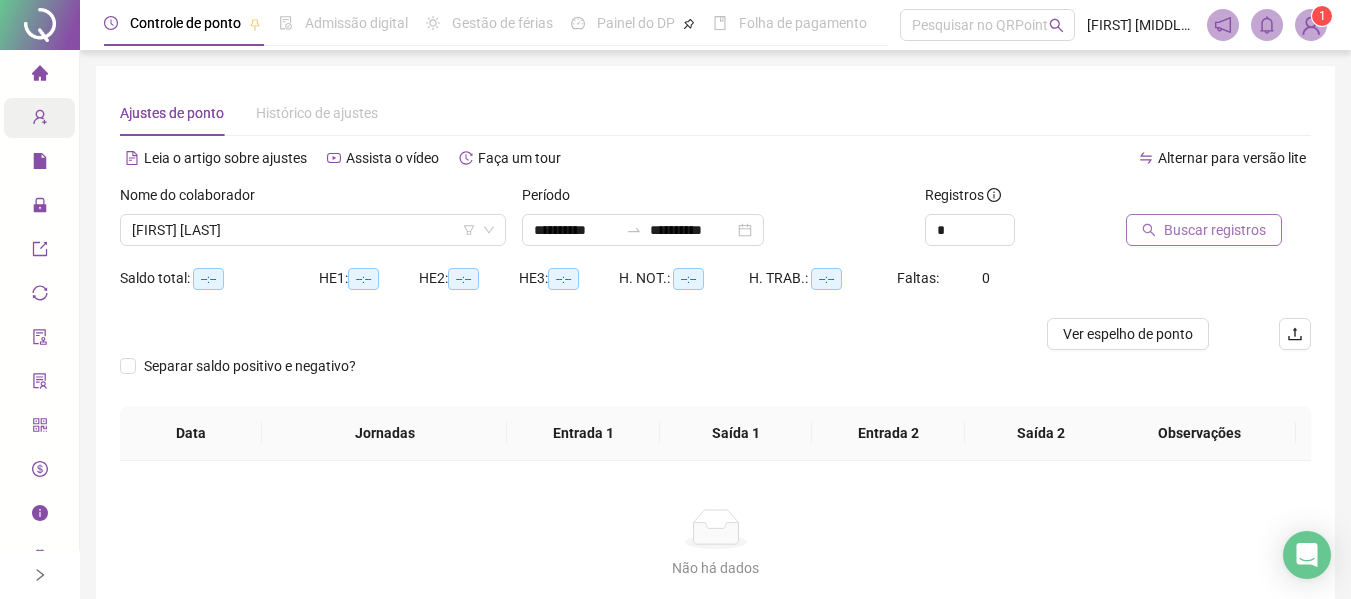 click on "Buscar registros" at bounding box center (1215, 230) 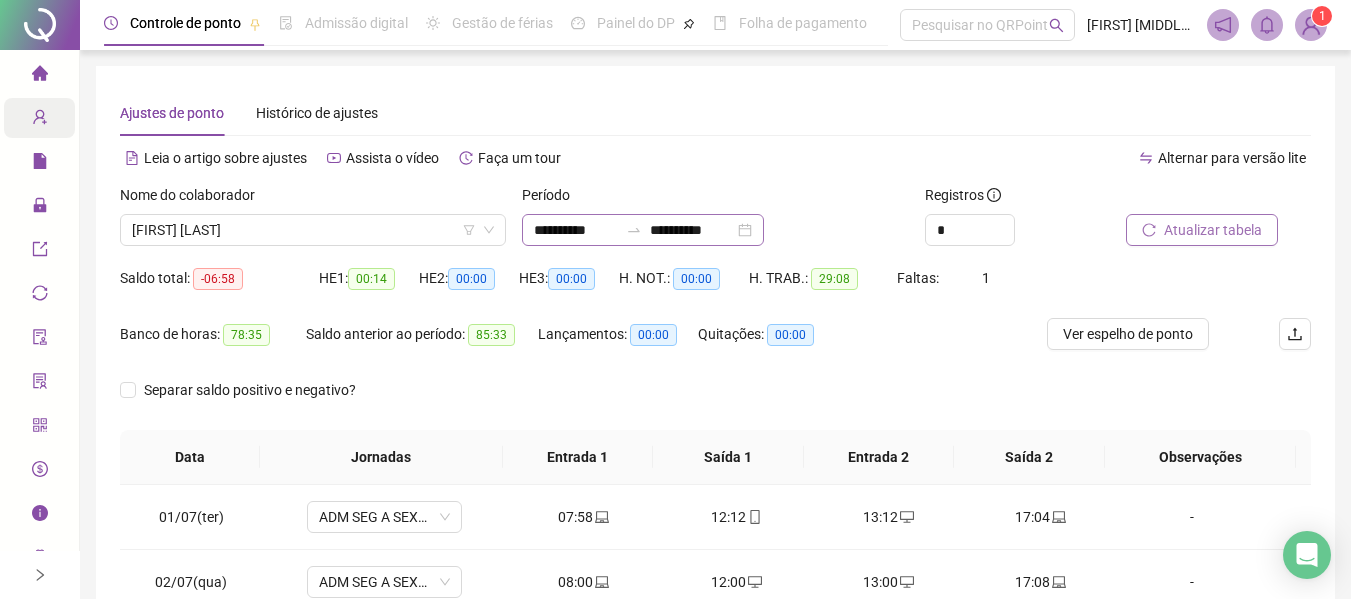 click on "**********" at bounding box center [643, 230] 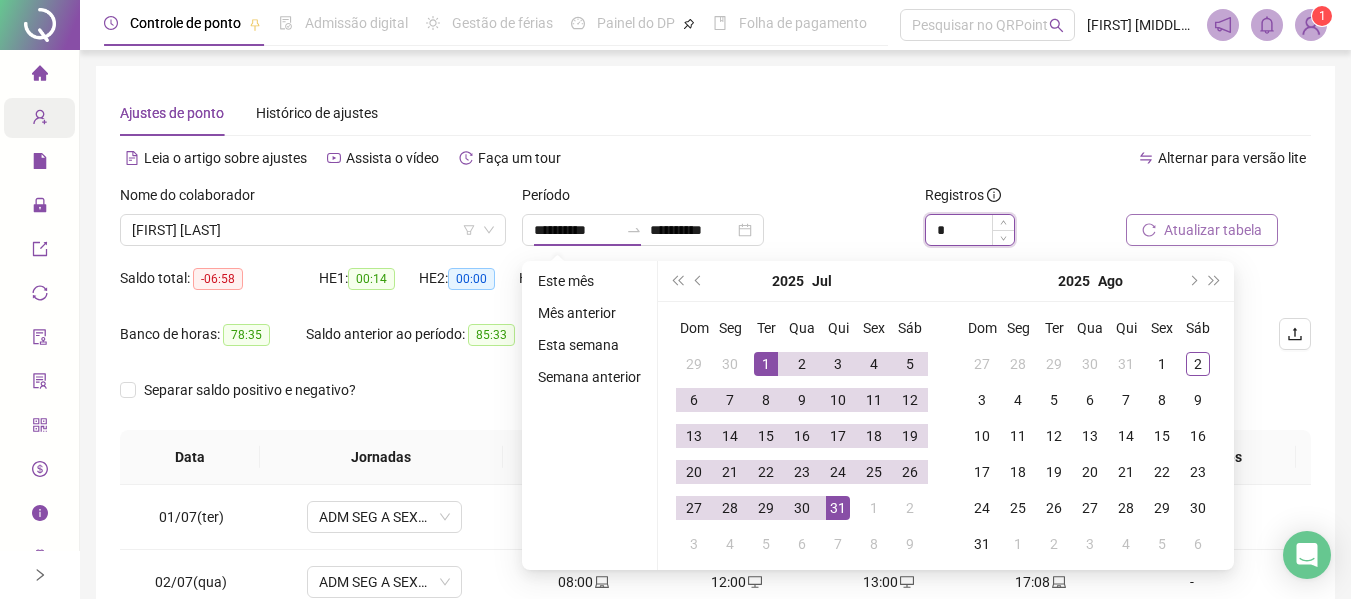 click on "*" at bounding box center [970, 230] 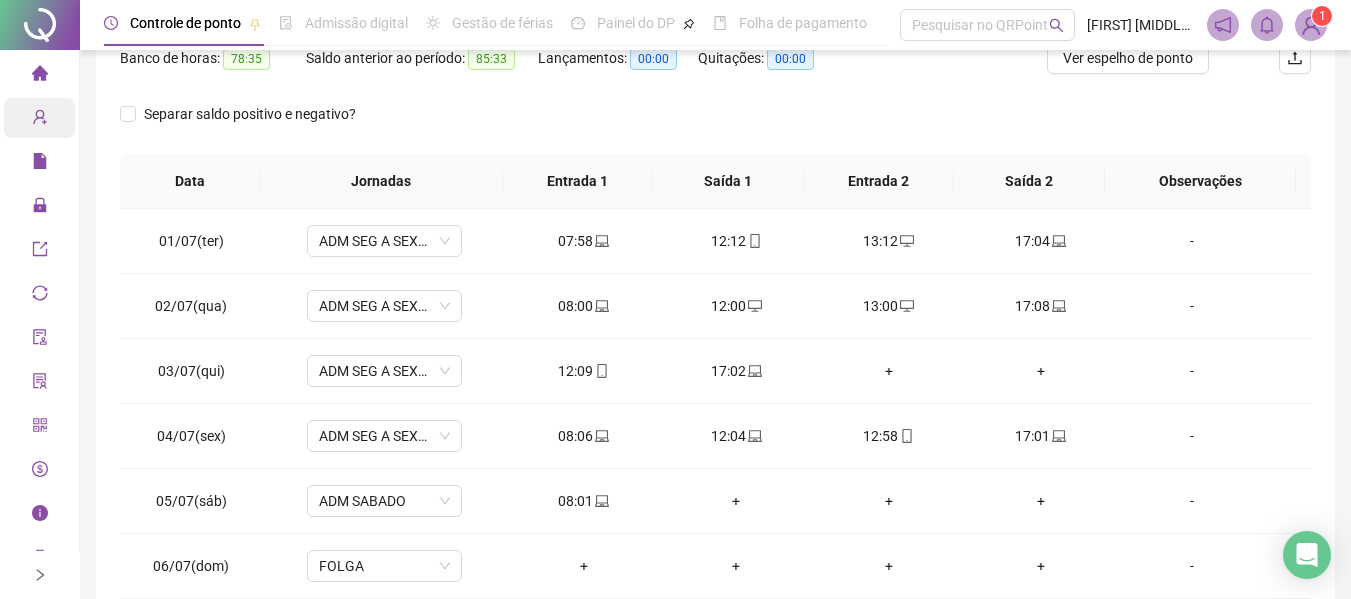 scroll, scrollTop: 423, scrollLeft: 0, axis: vertical 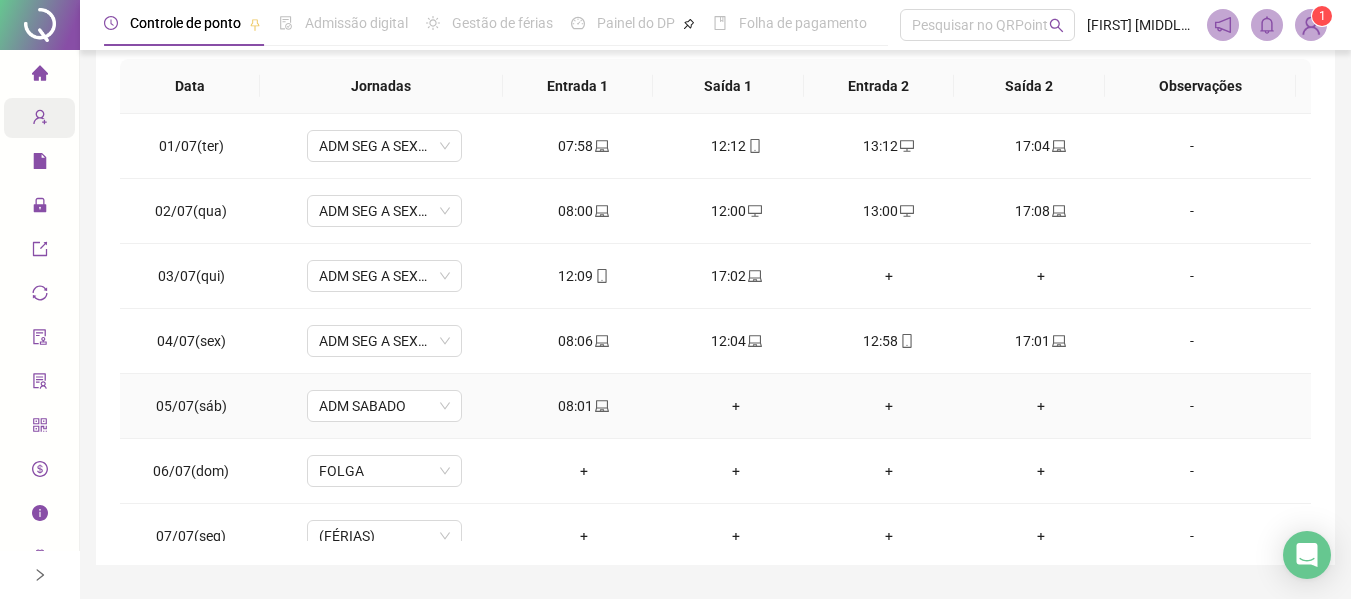 click on "+" at bounding box center (736, 406) 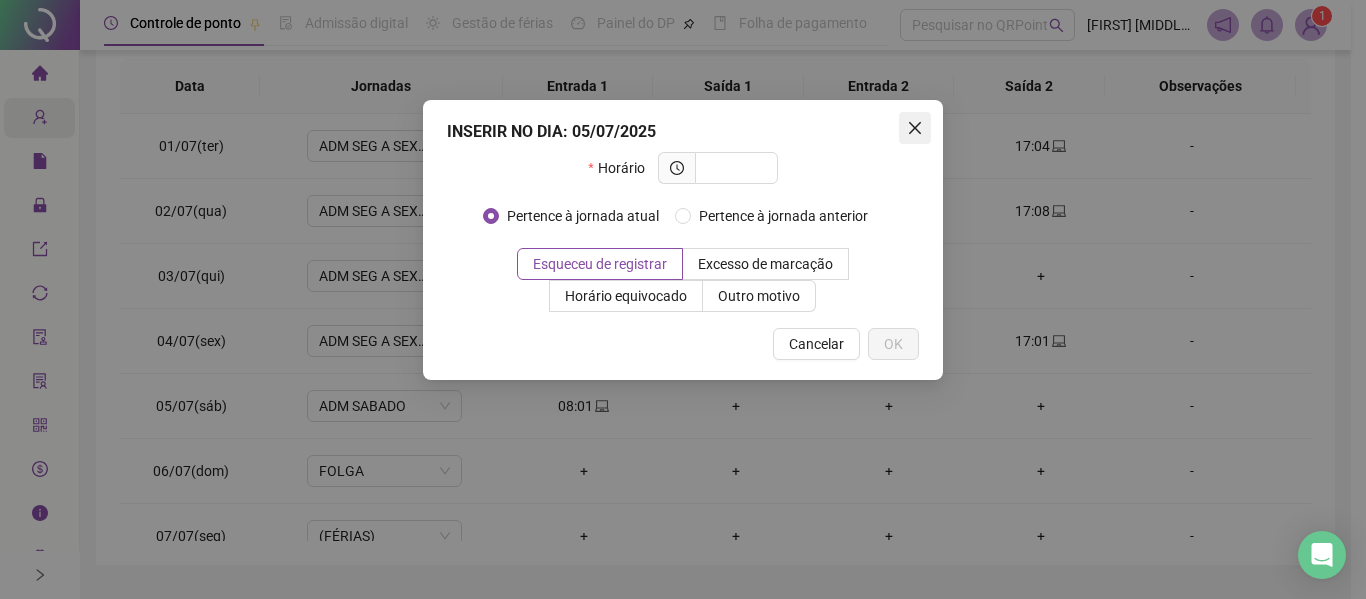 click 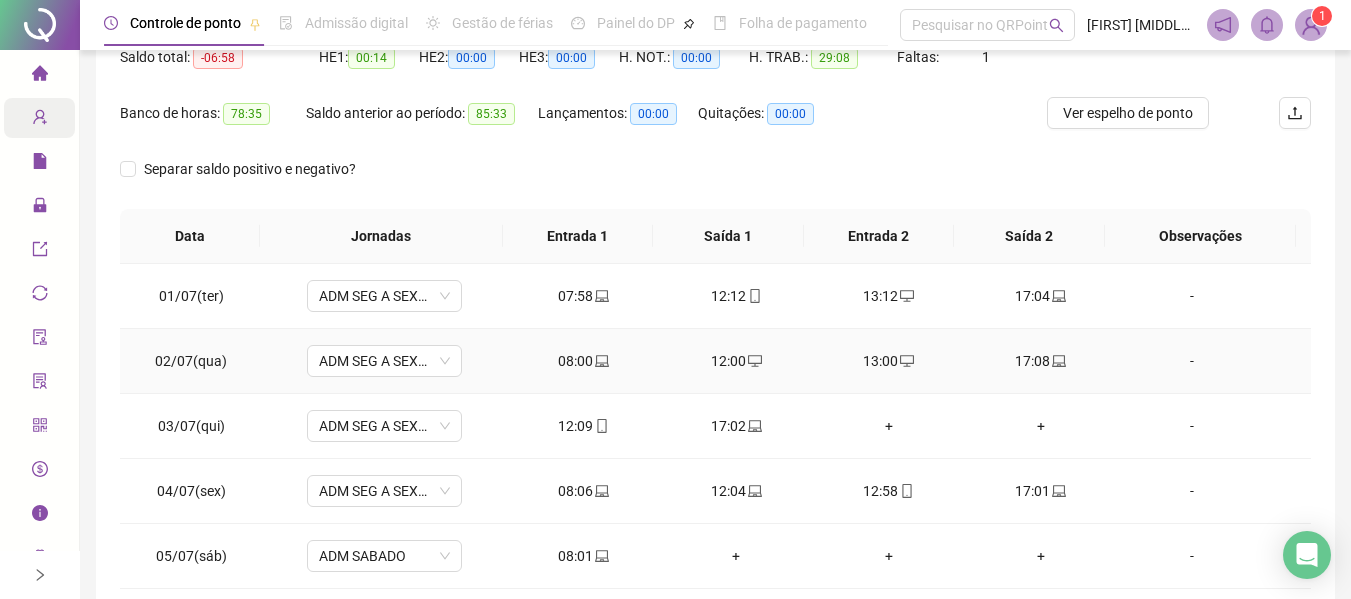 scroll, scrollTop: 220, scrollLeft: 0, axis: vertical 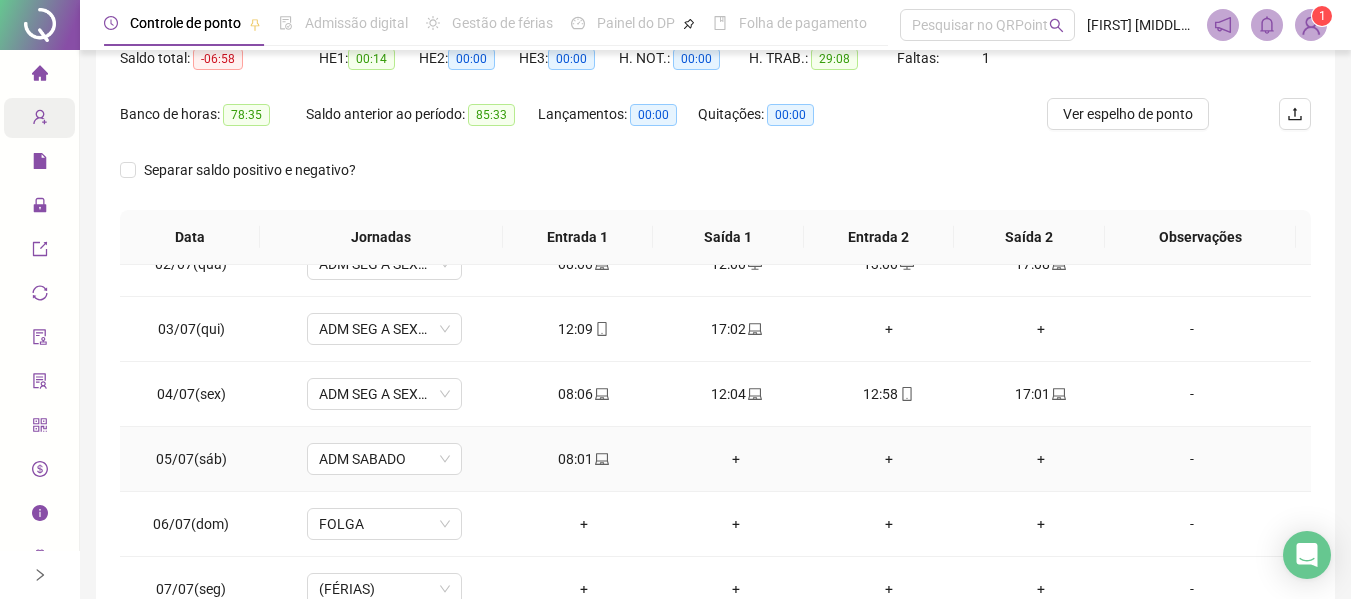 click on "+" at bounding box center (736, 459) 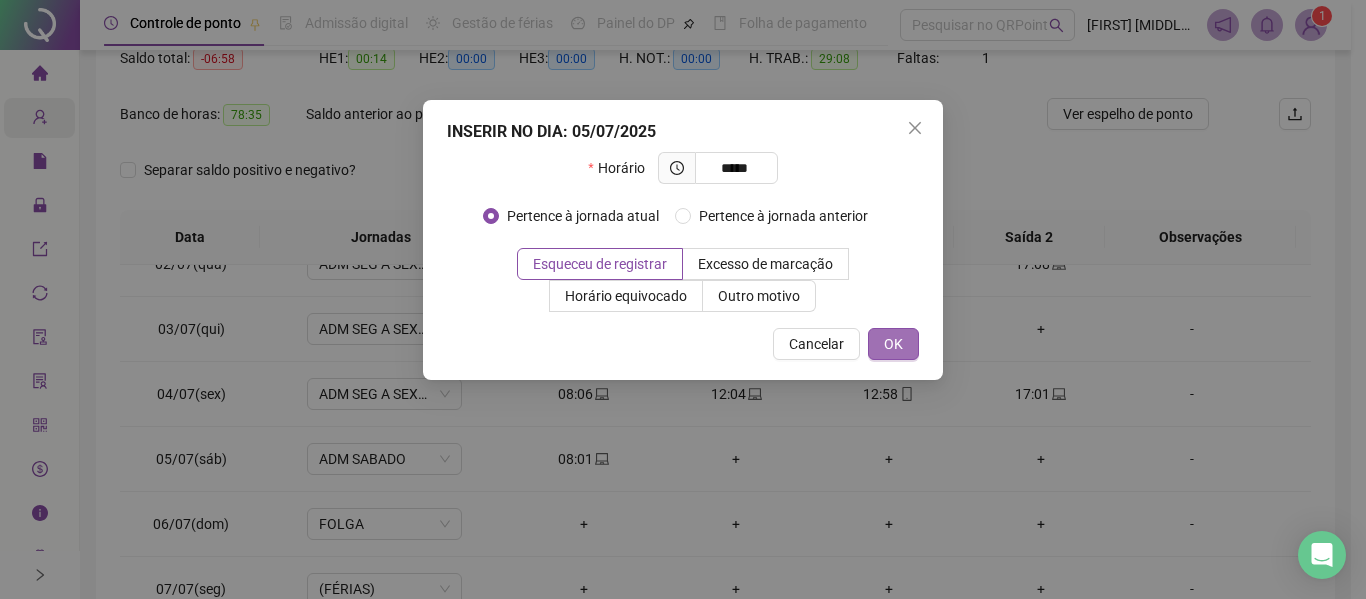type on "*****" 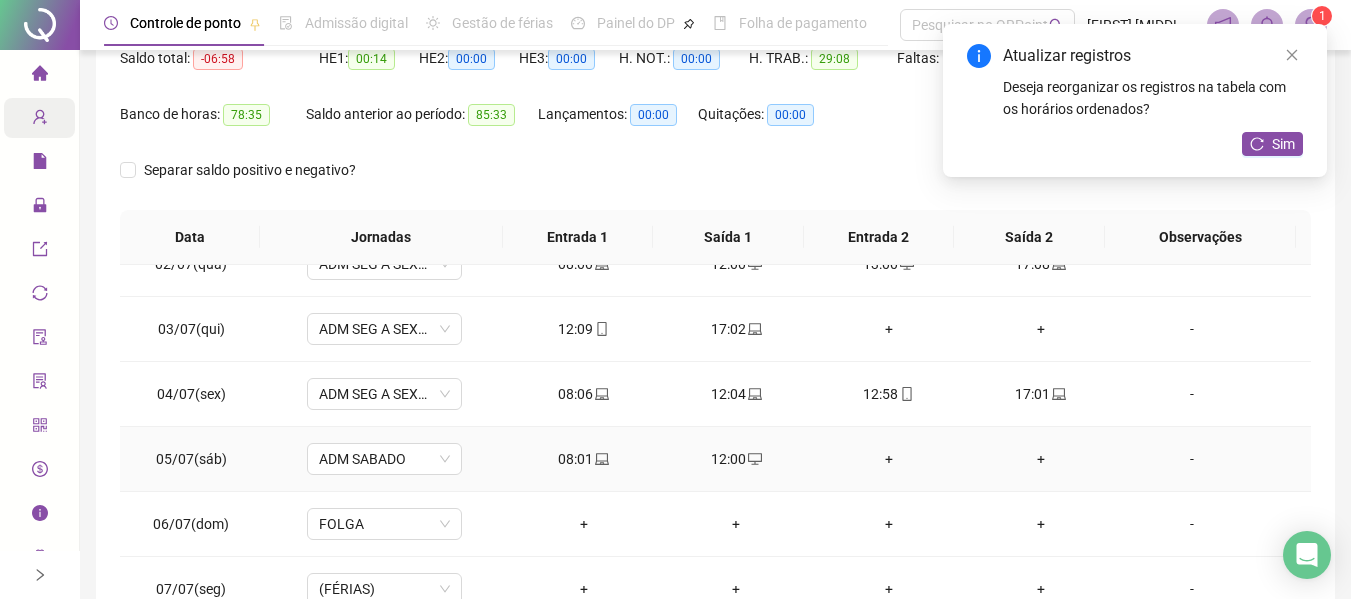 click 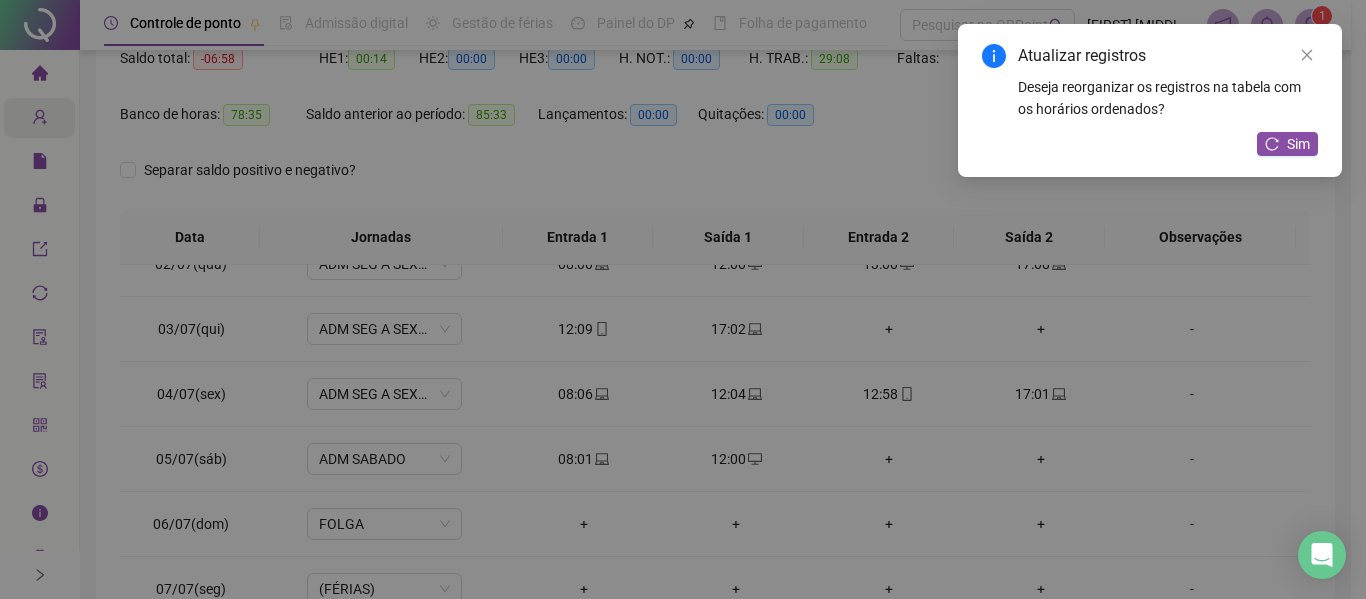 type on "**********" 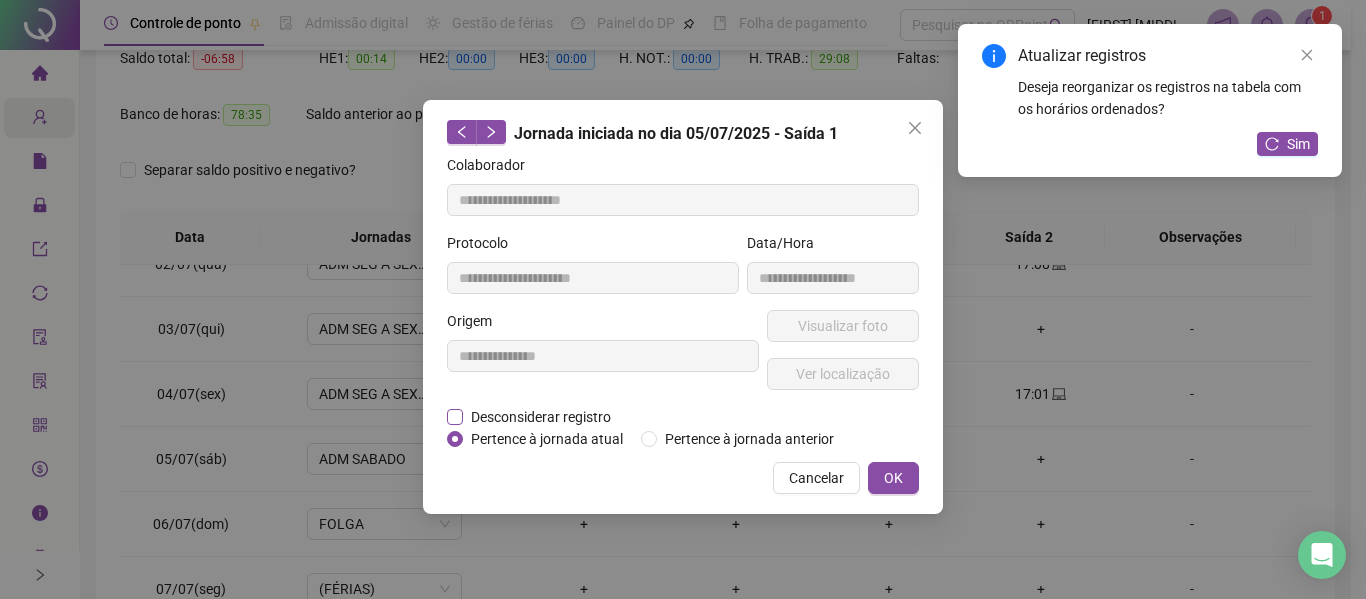 click on "Desconsiderar registro" at bounding box center (541, 417) 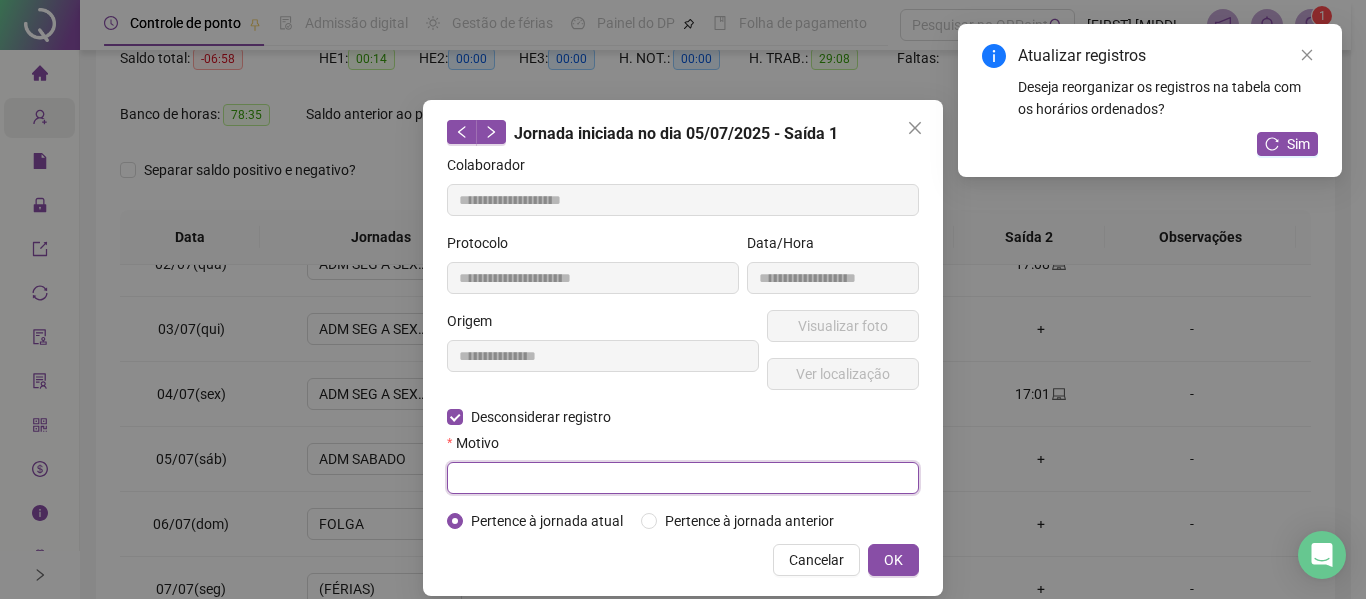 click at bounding box center (683, 478) 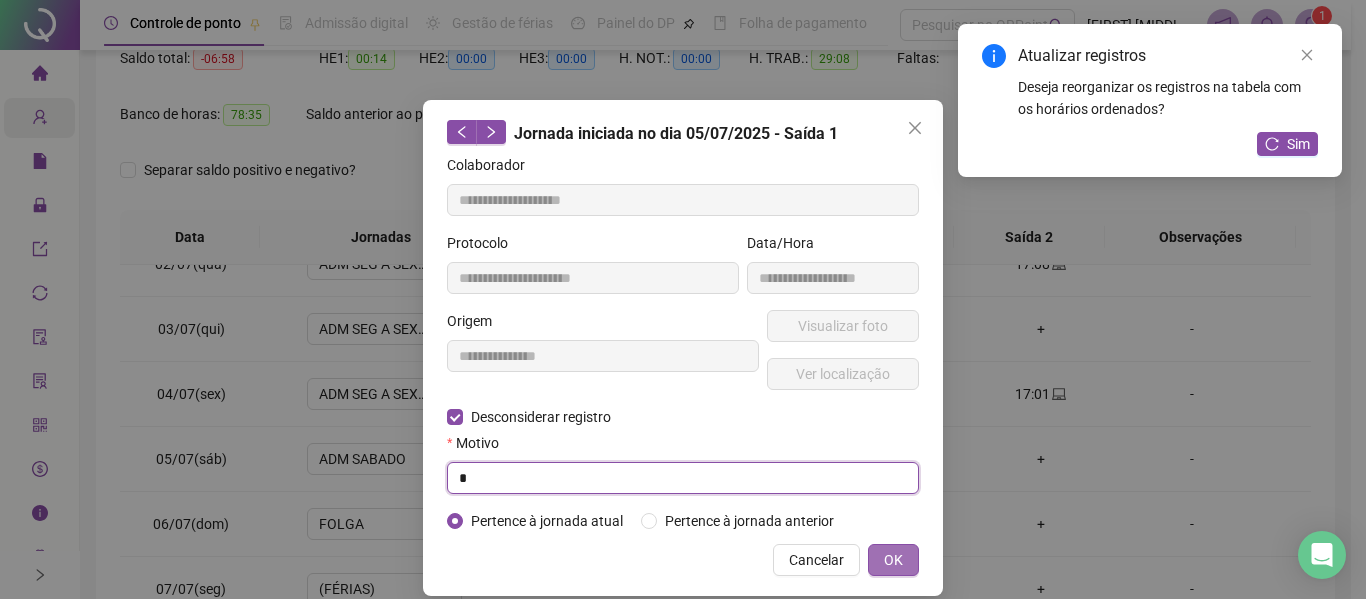 type on "*" 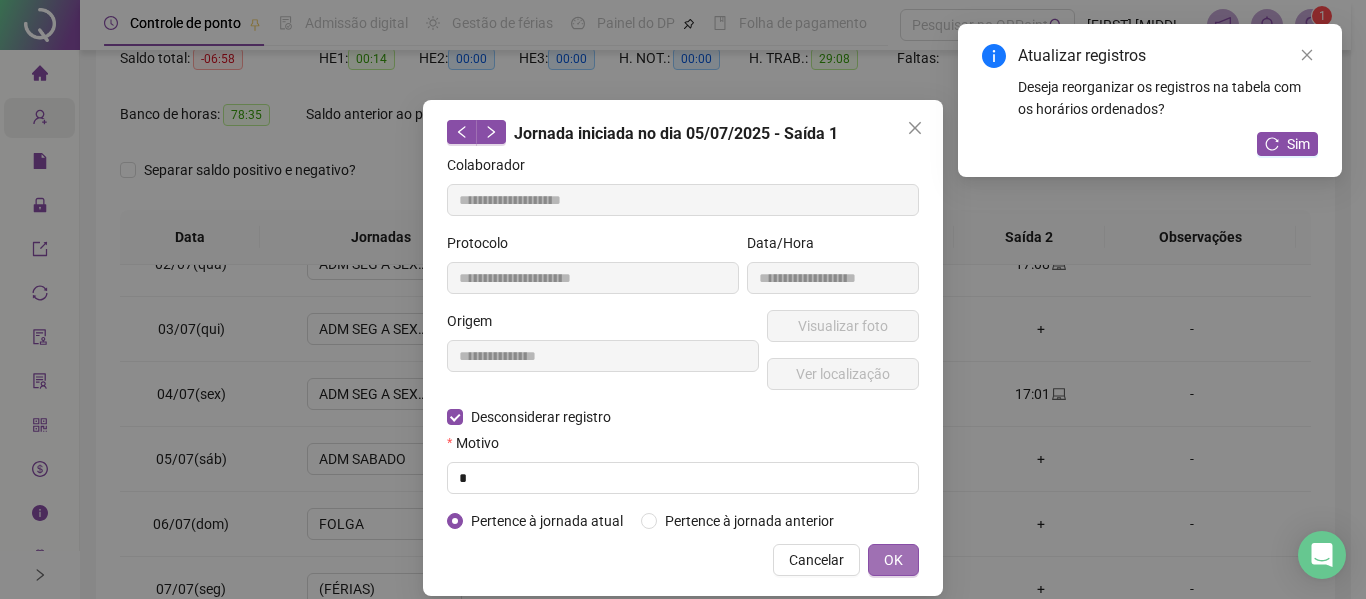 click on "OK" at bounding box center (893, 560) 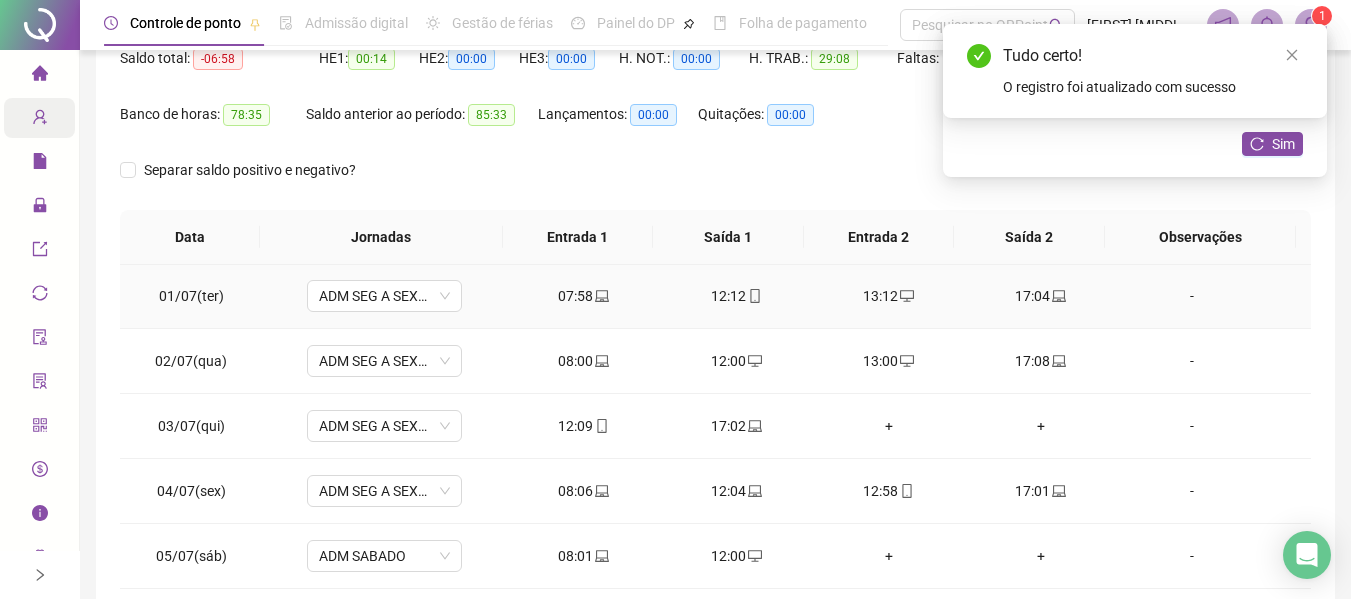 scroll, scrollTop: 0, scrollLeft: 0, axis: both 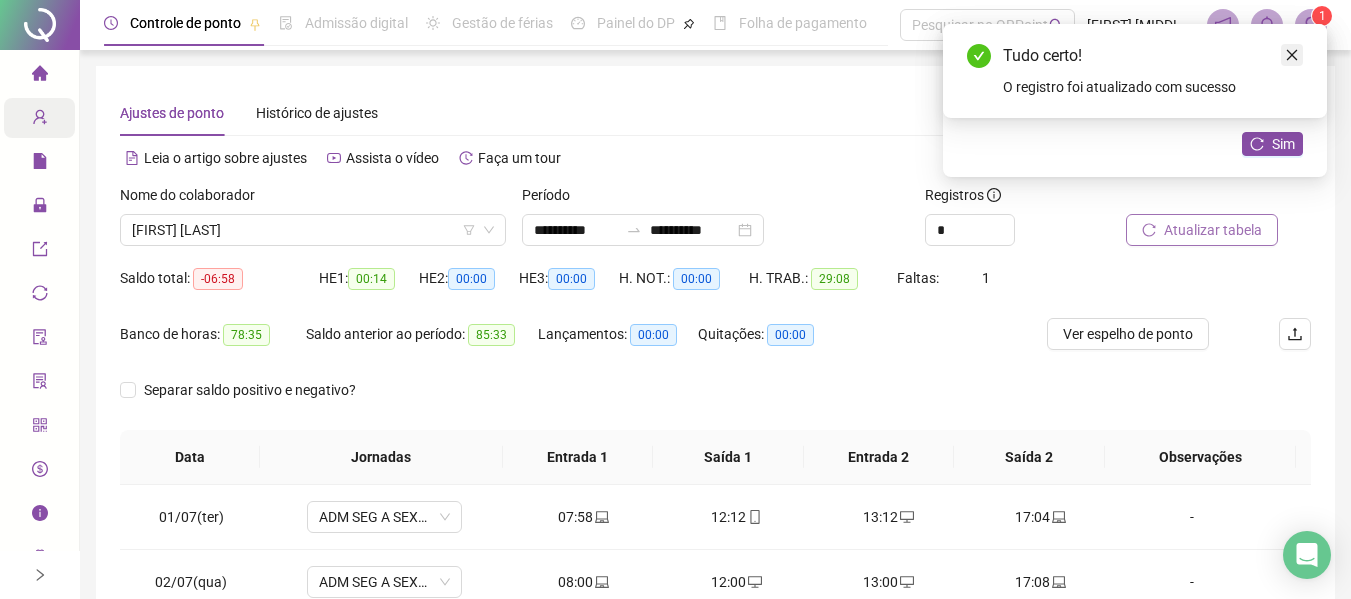click 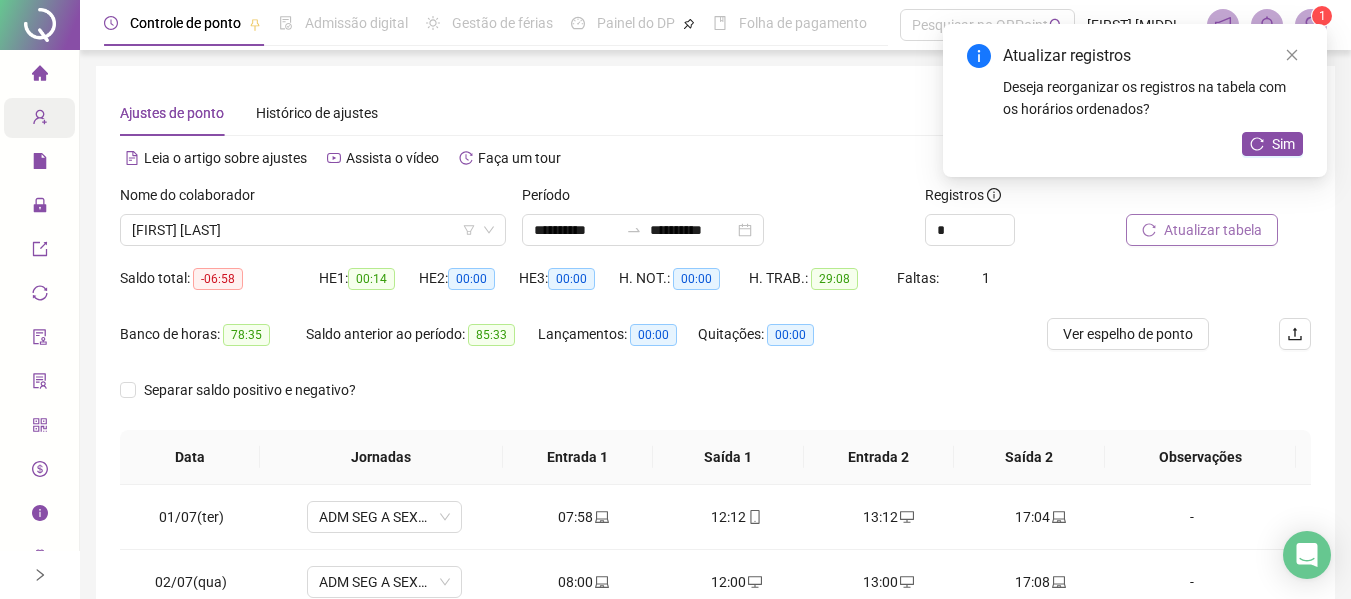 click on "Atualizar tabela" at bounding box center (1213, 230) 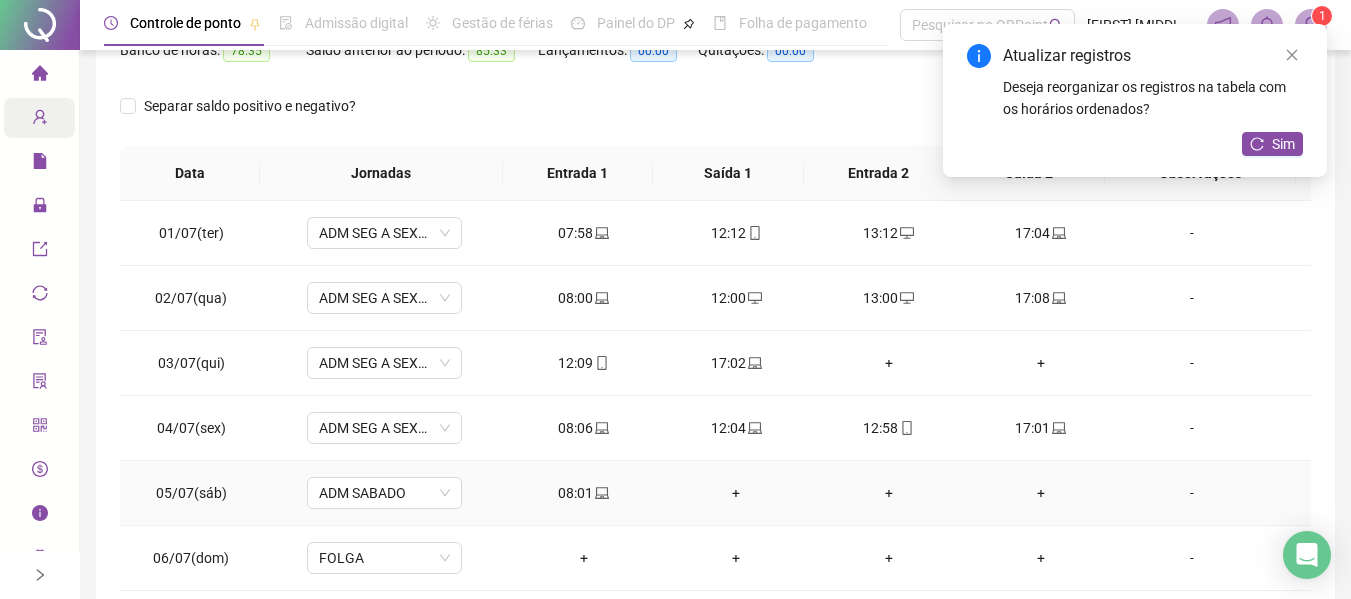 scroll, scrollTop: 423, scrollLeft: 0, axis: vertical 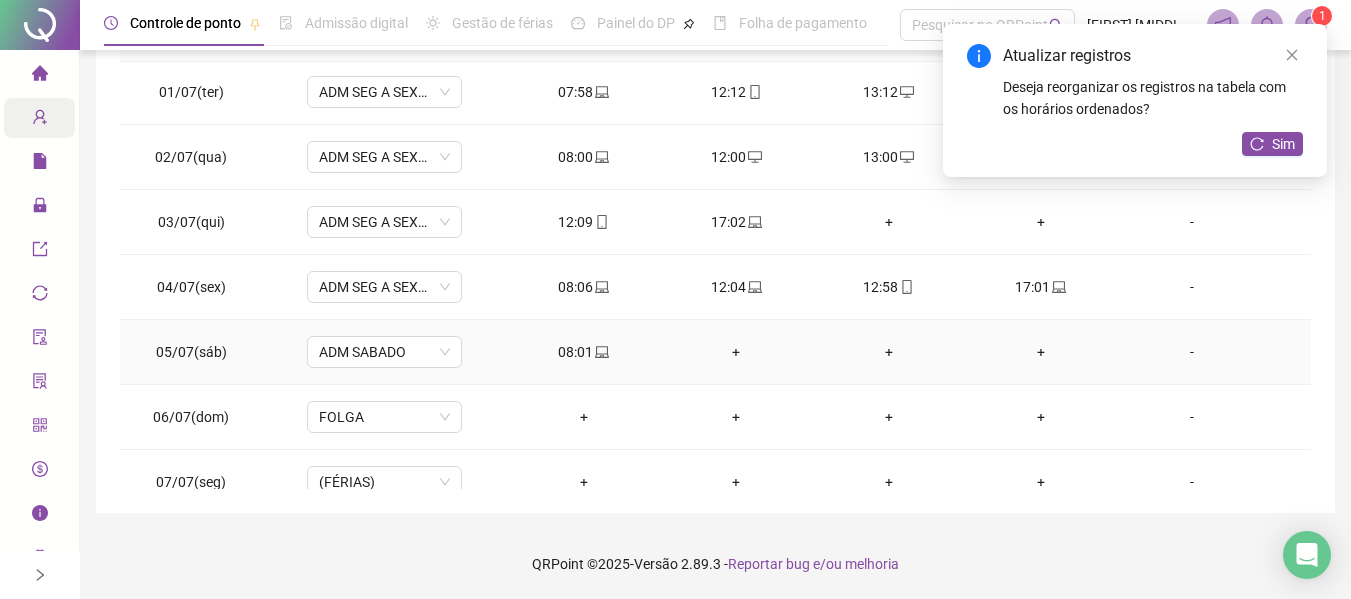 click on "+" at bounding box center [736, 352] 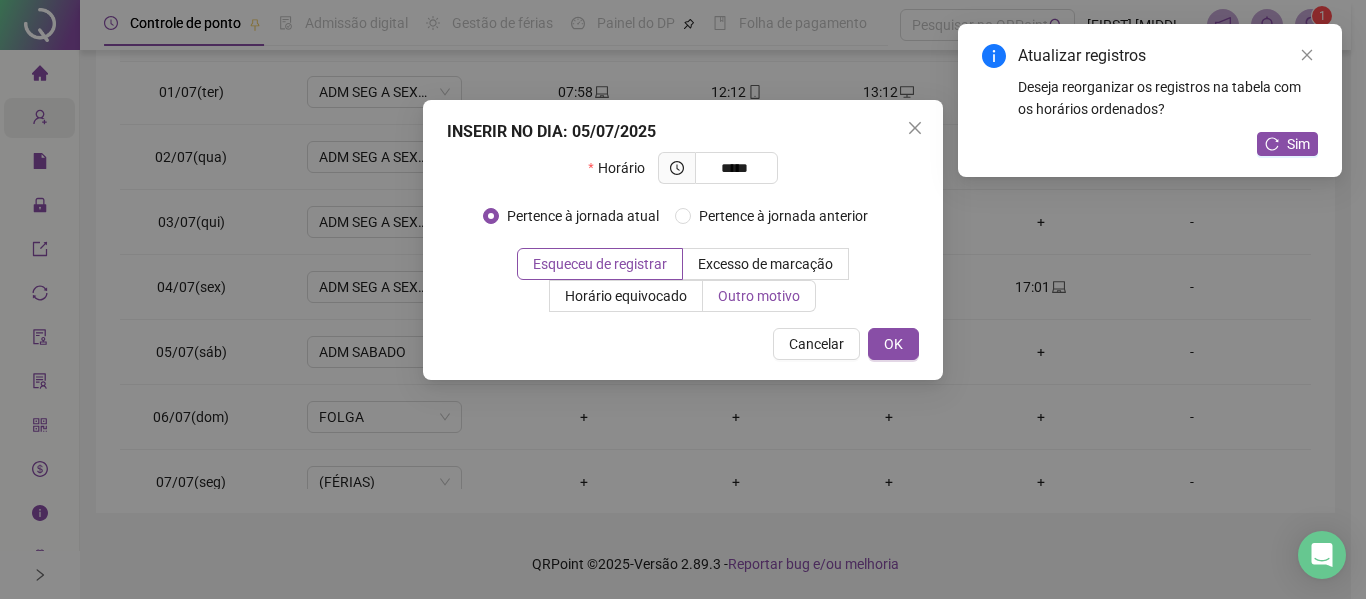 type on "*****" 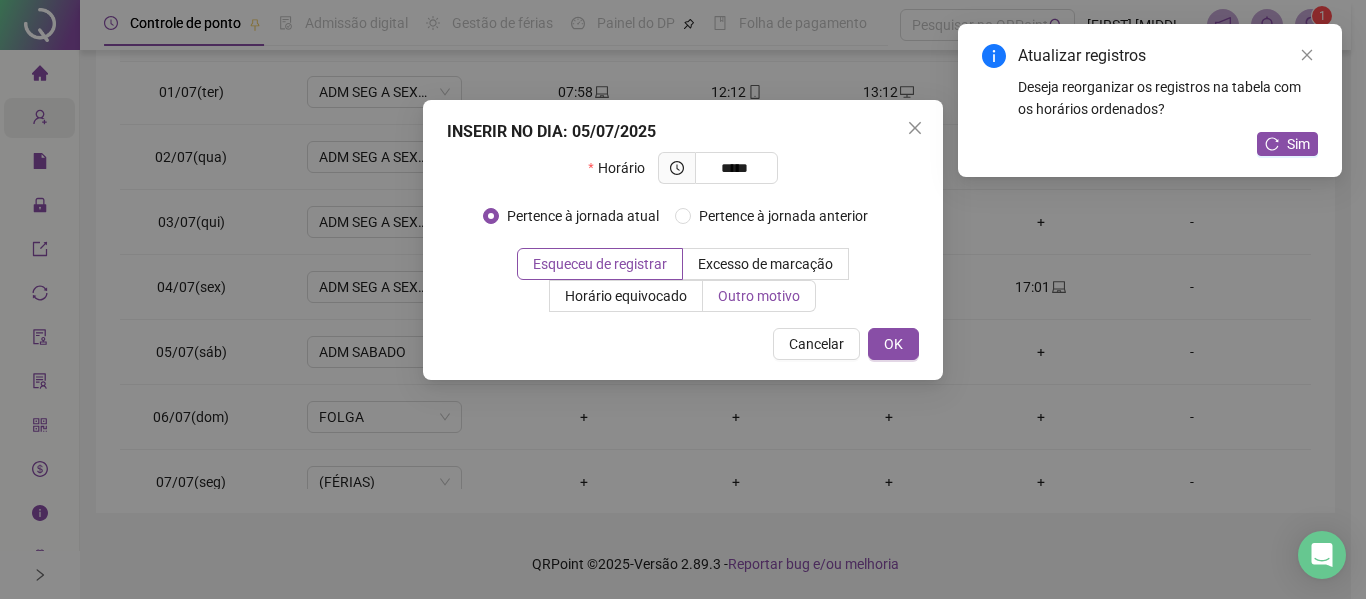 click on "Outro motivo" at bounding box center (759, 296) 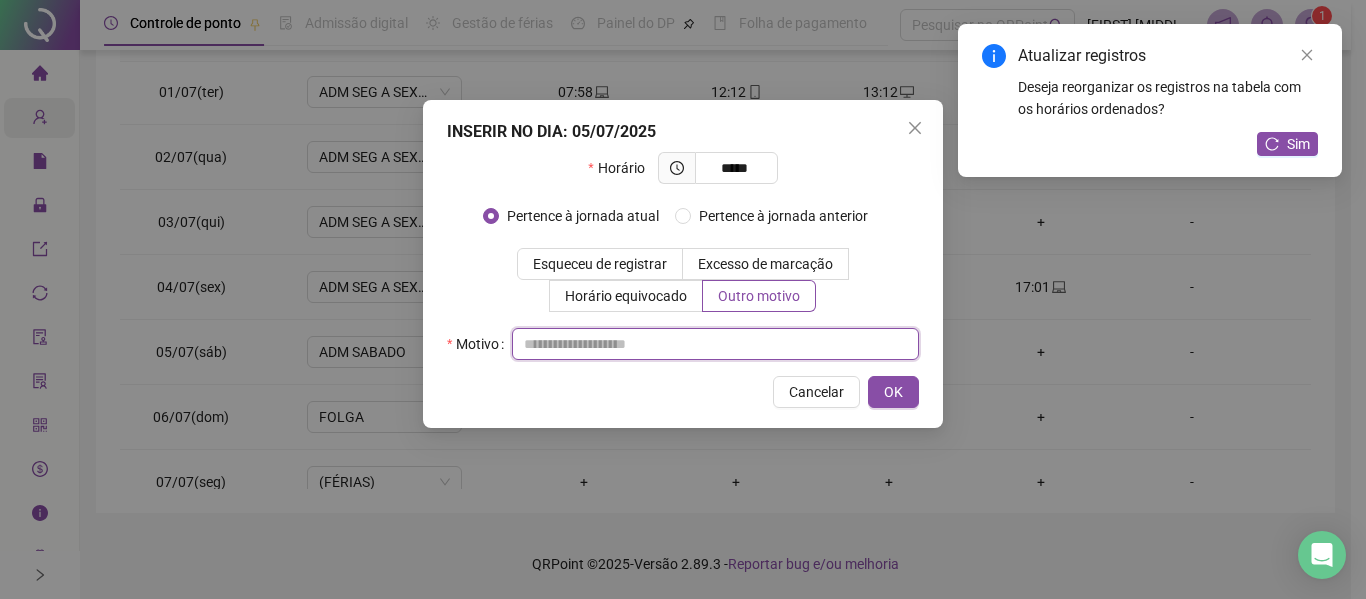 click at bounding box center (715, 344) 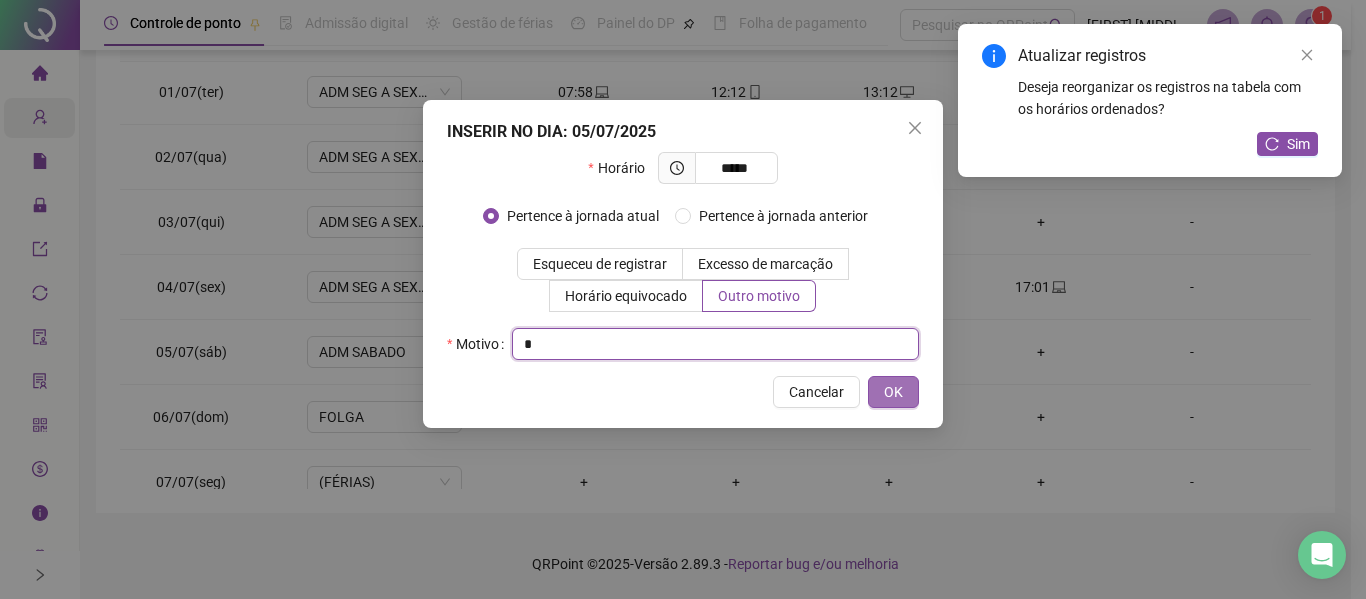 type on "*" 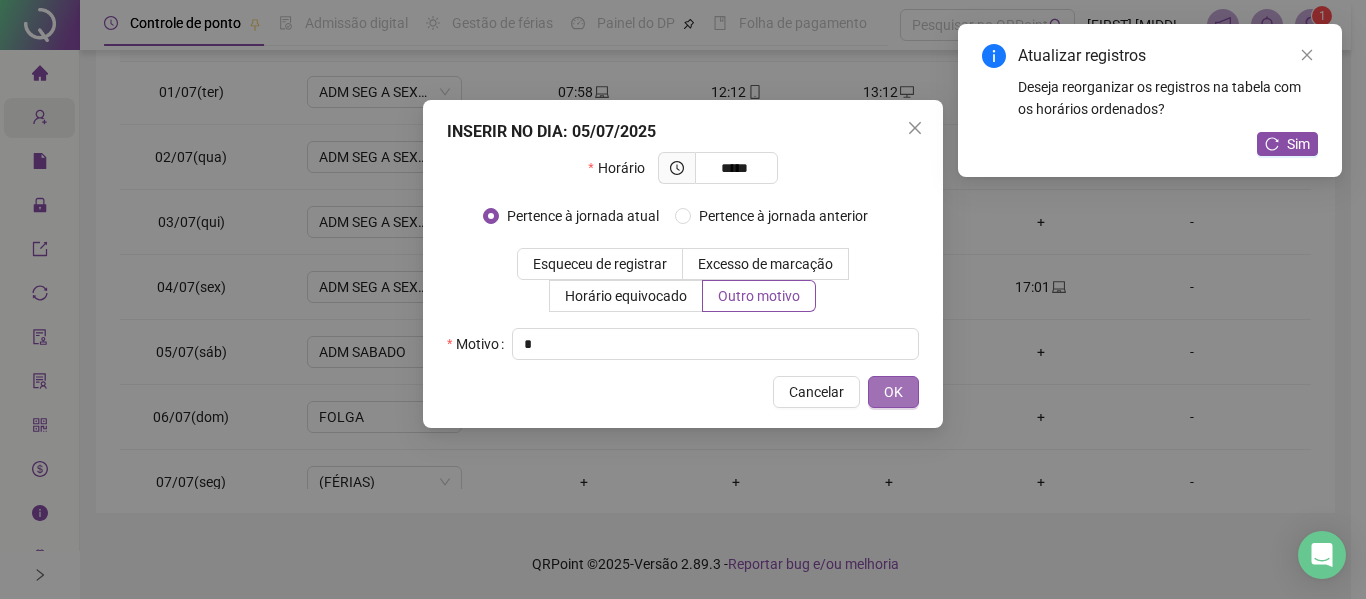 click on "OK" at bounding box center (893, 392) 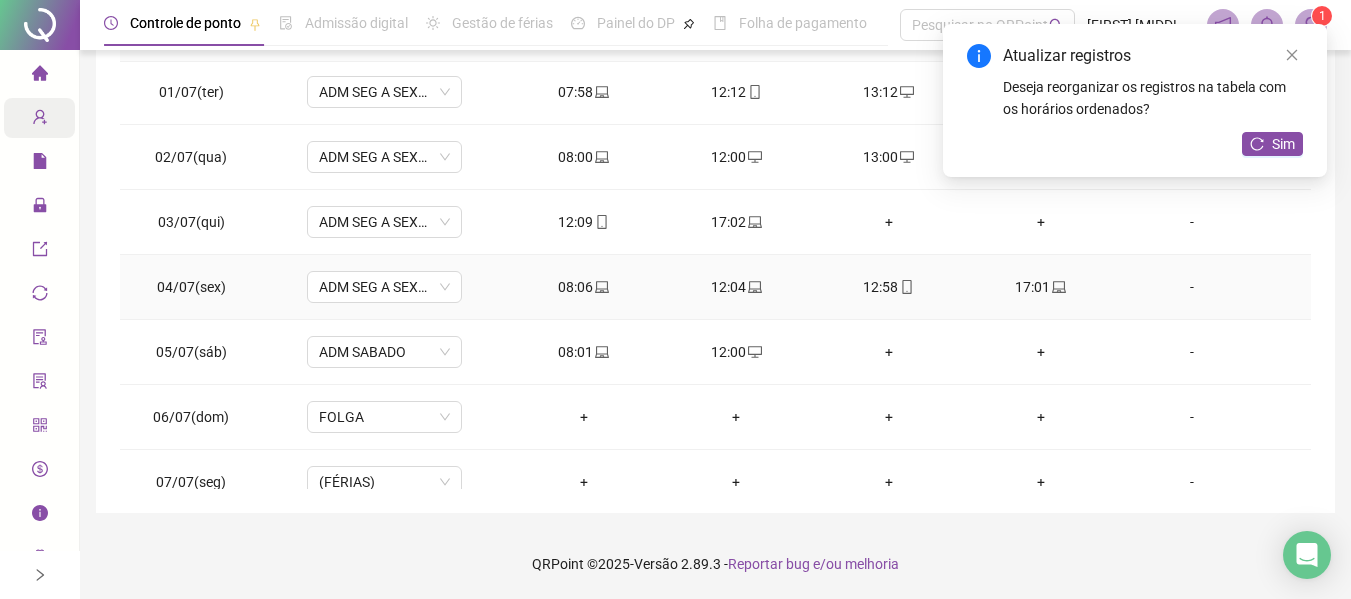 scroll, scrollTop: 0, scrollLeft: 0, axis: both 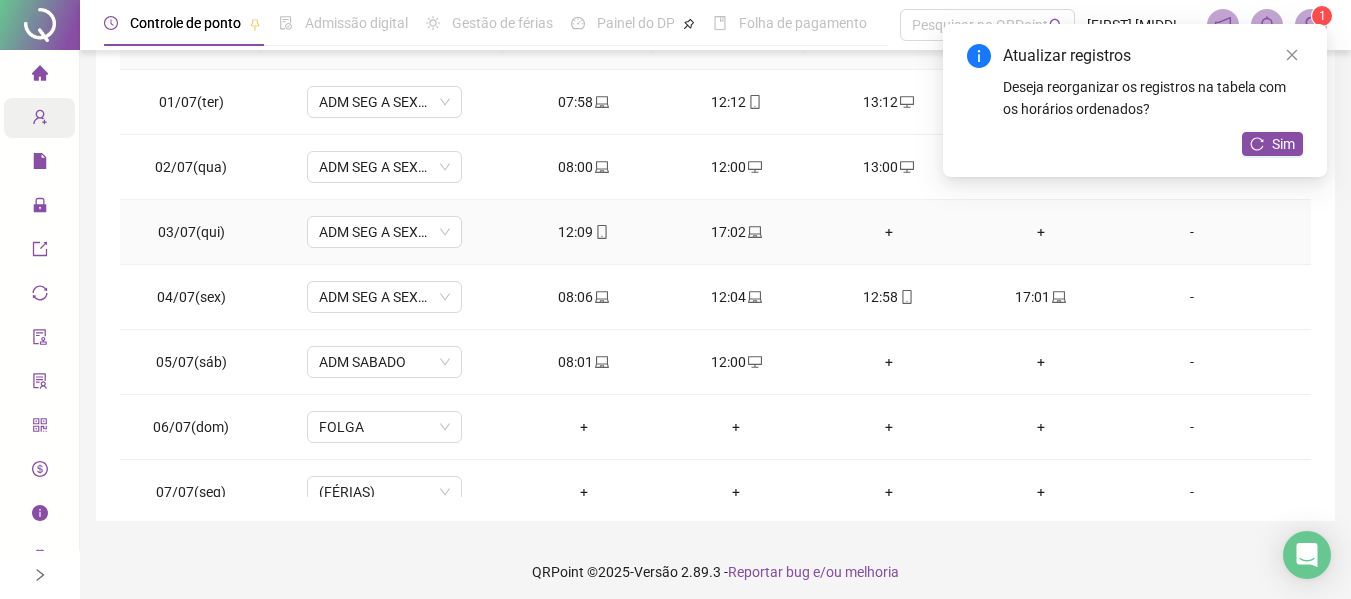 click on "+" at bounding box center [888, 232] 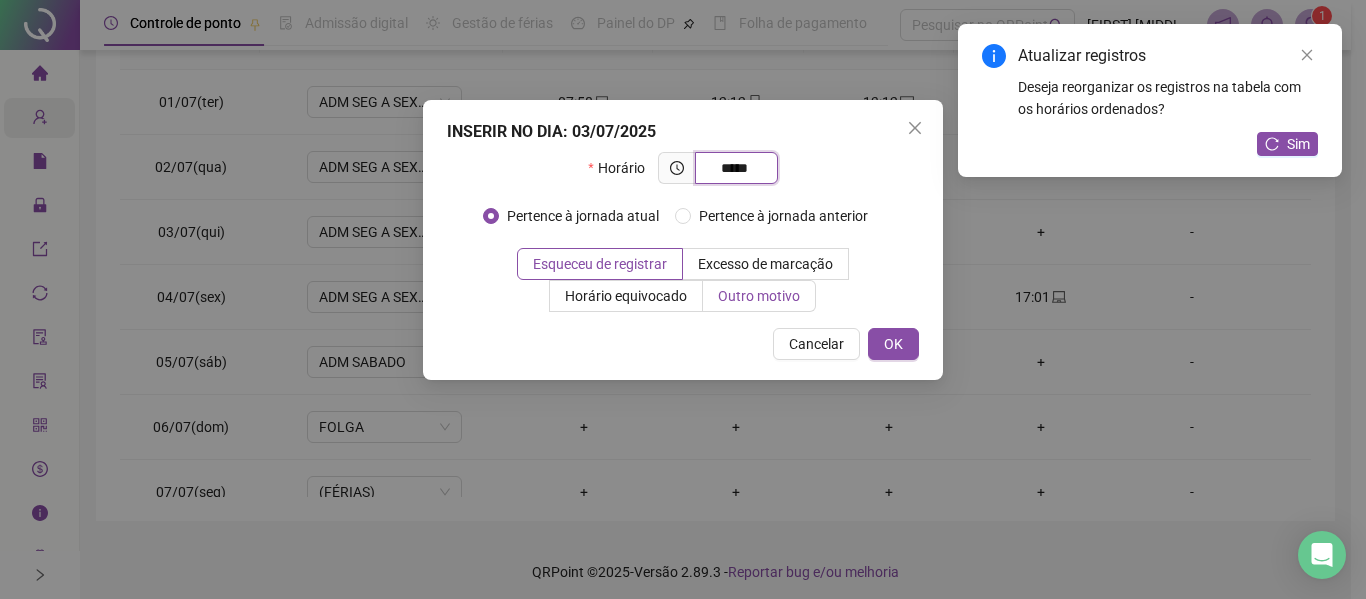 type on "*****" 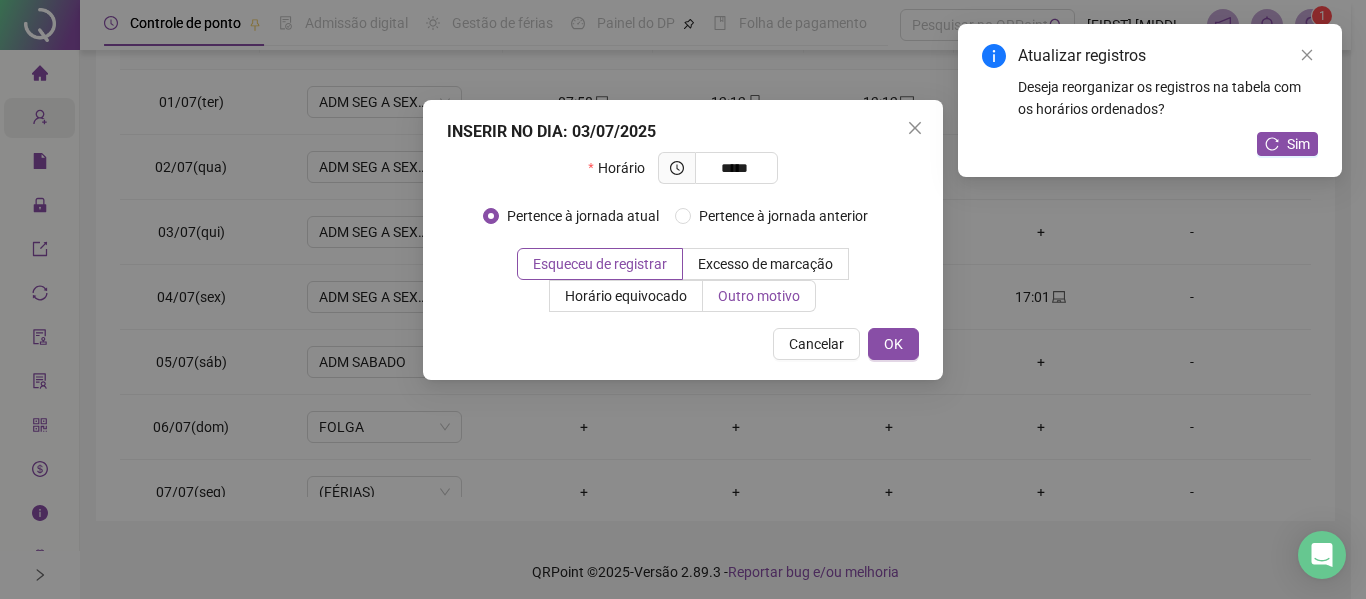 click on "Outro motivo" at bounding box center (759, 296) 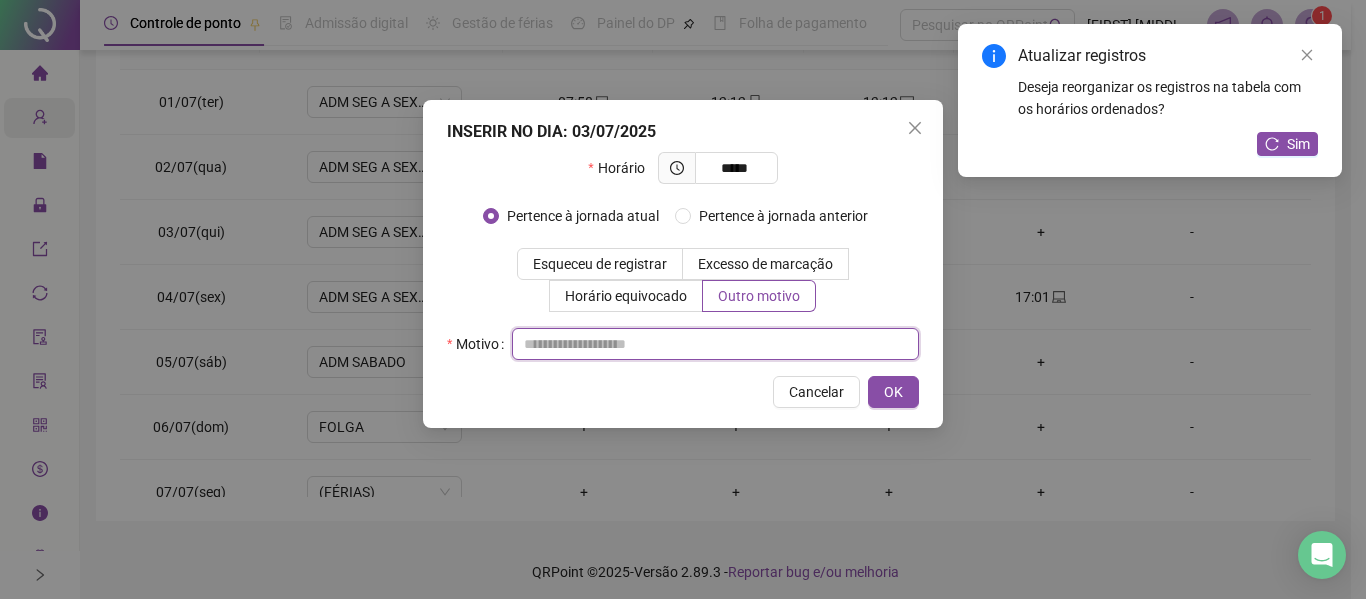 click at bounding box center (715, 344) 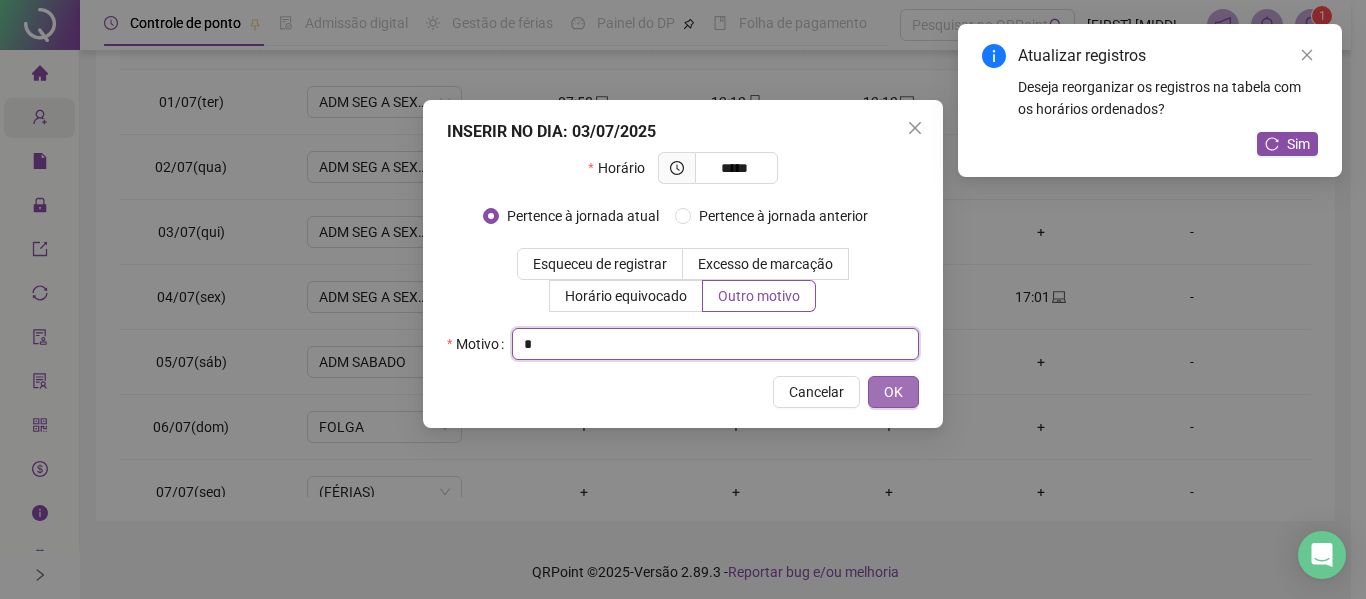 type on "*" 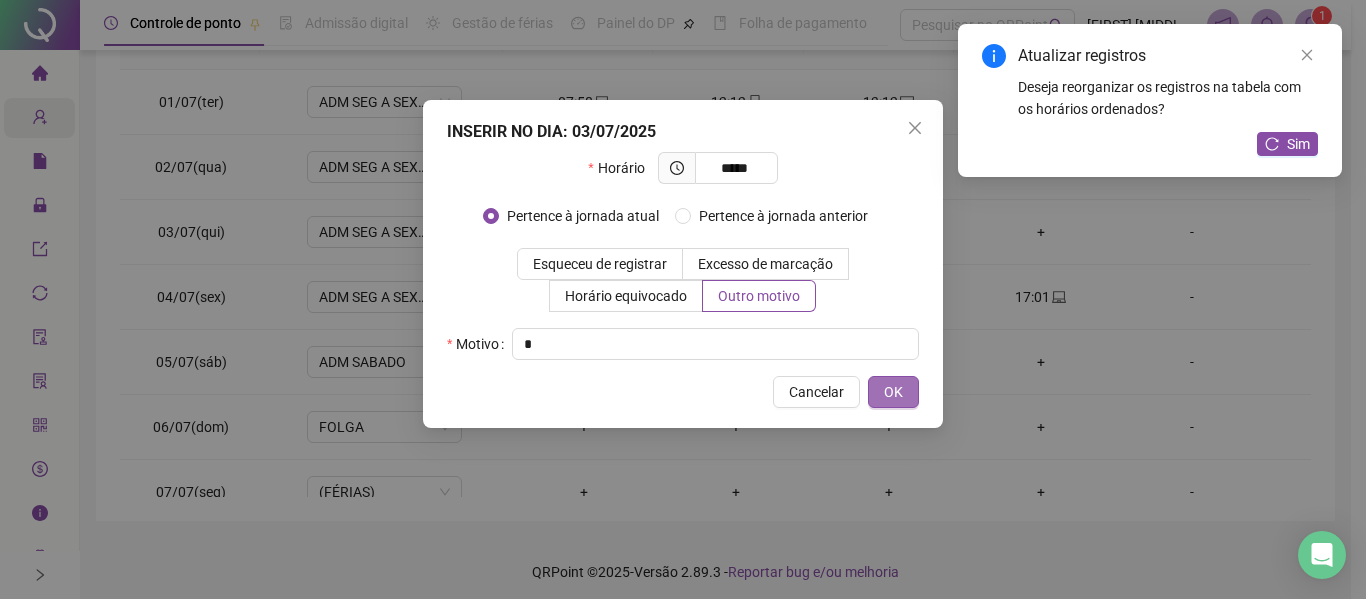 click on "OK" at bounding box center (893, 392) 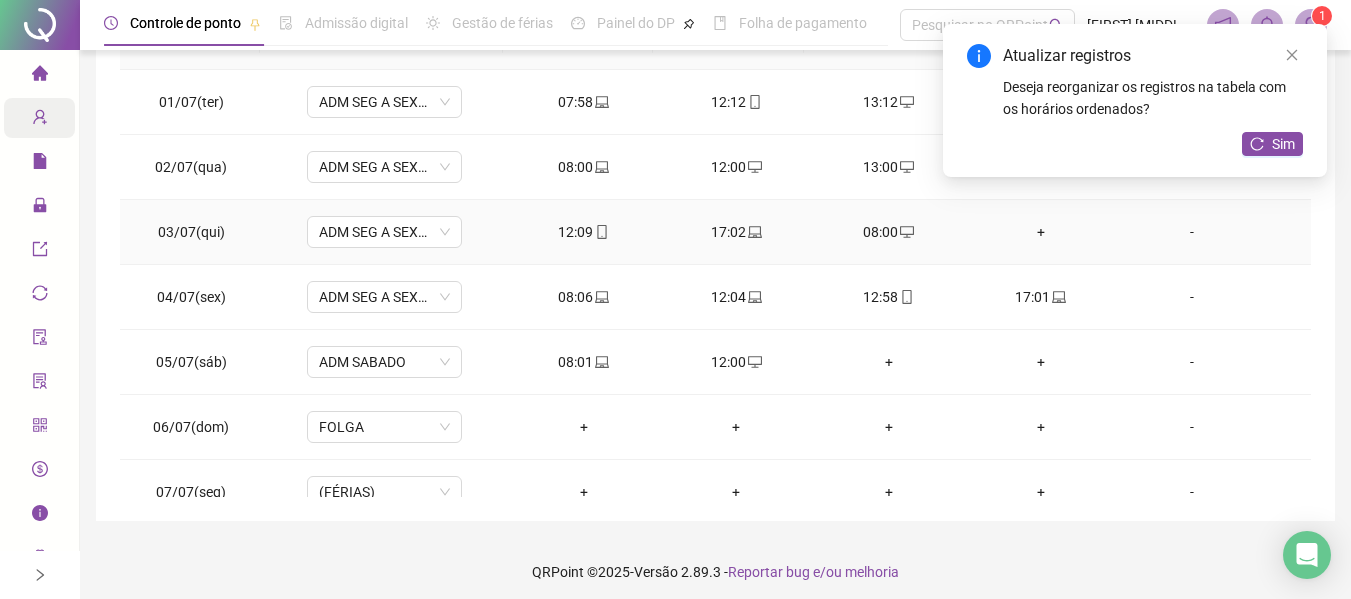 click on "+" at bounding box center (1041, 232) 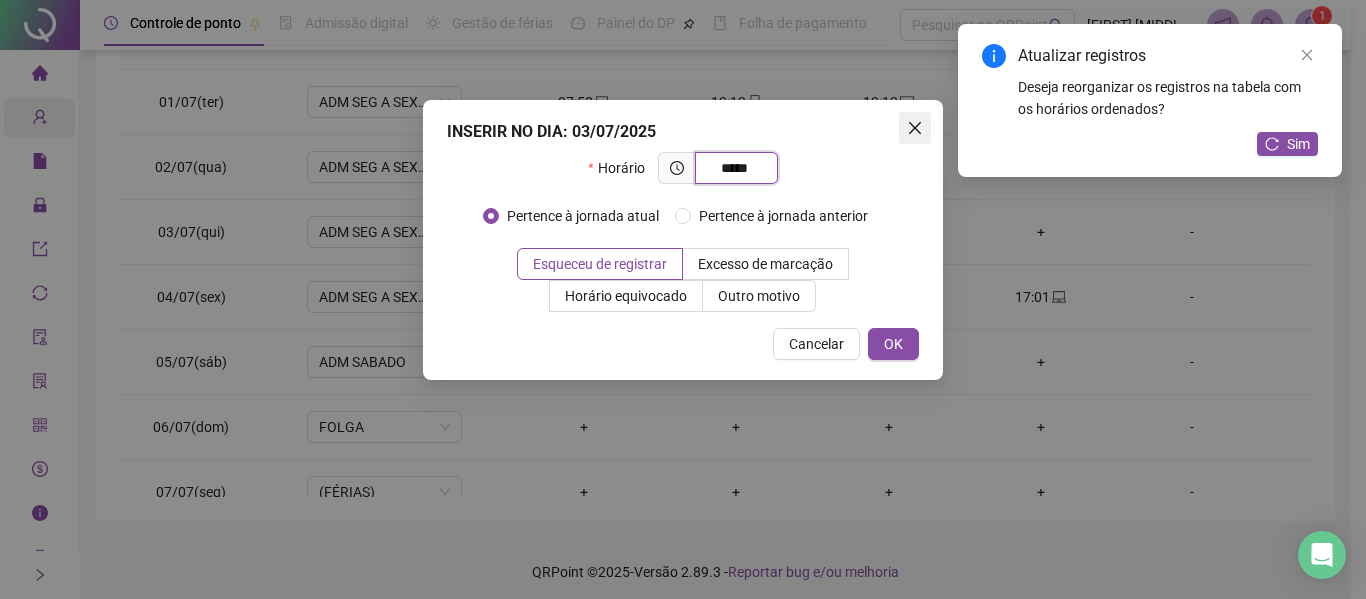 type on "*****" 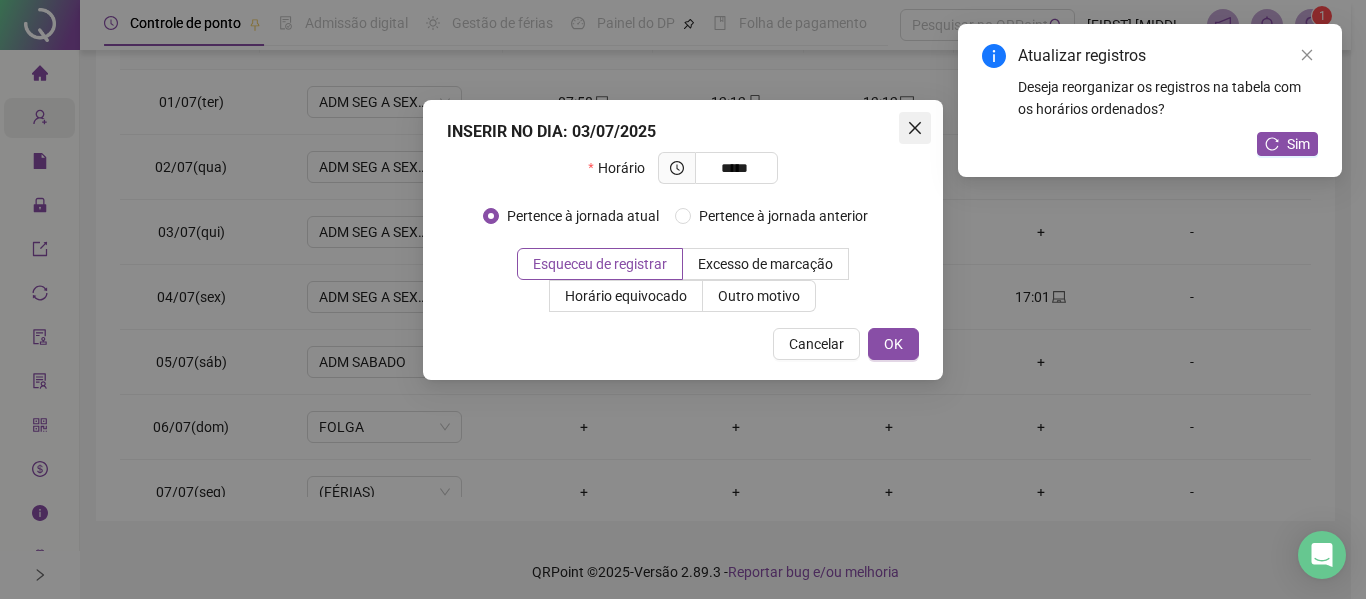 click at bounding box center (915, 128) 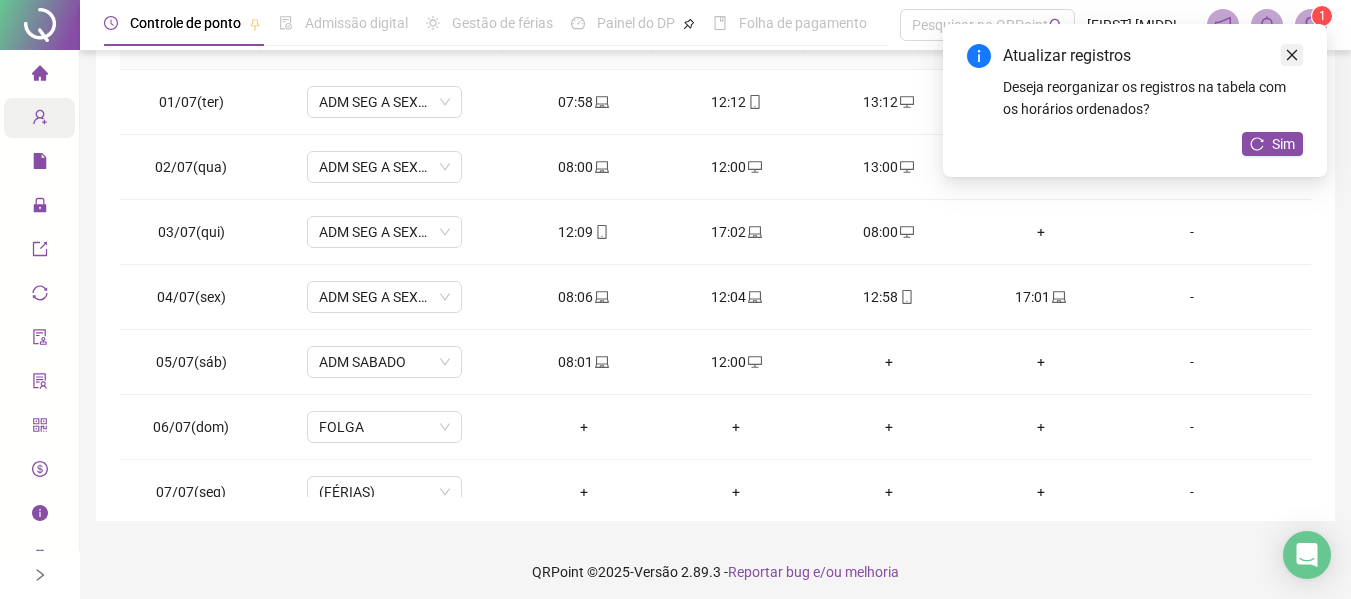 click 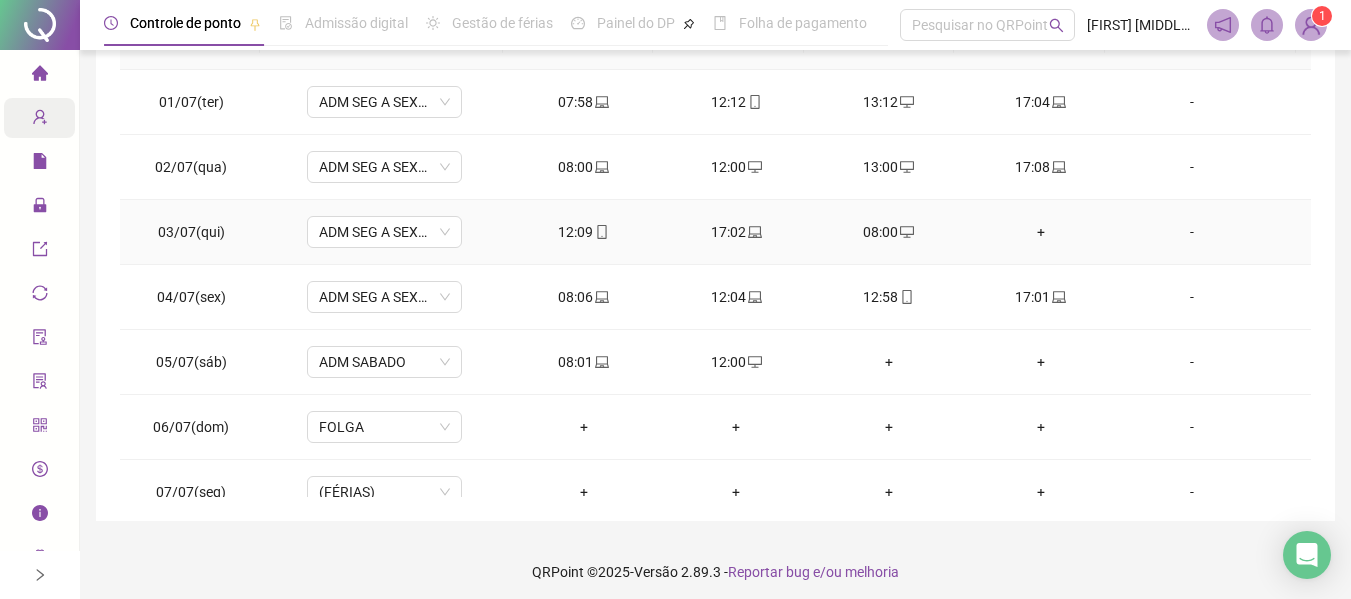 click on "+" at bounding box center (1041, 232) 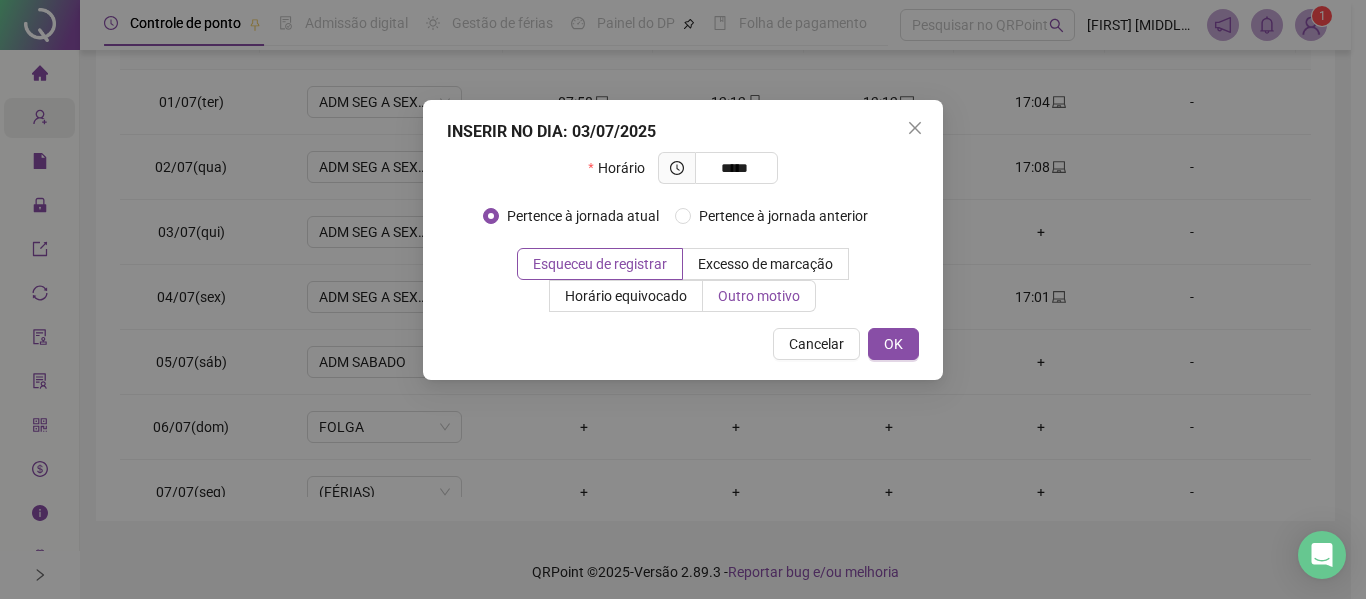 type on "*****" 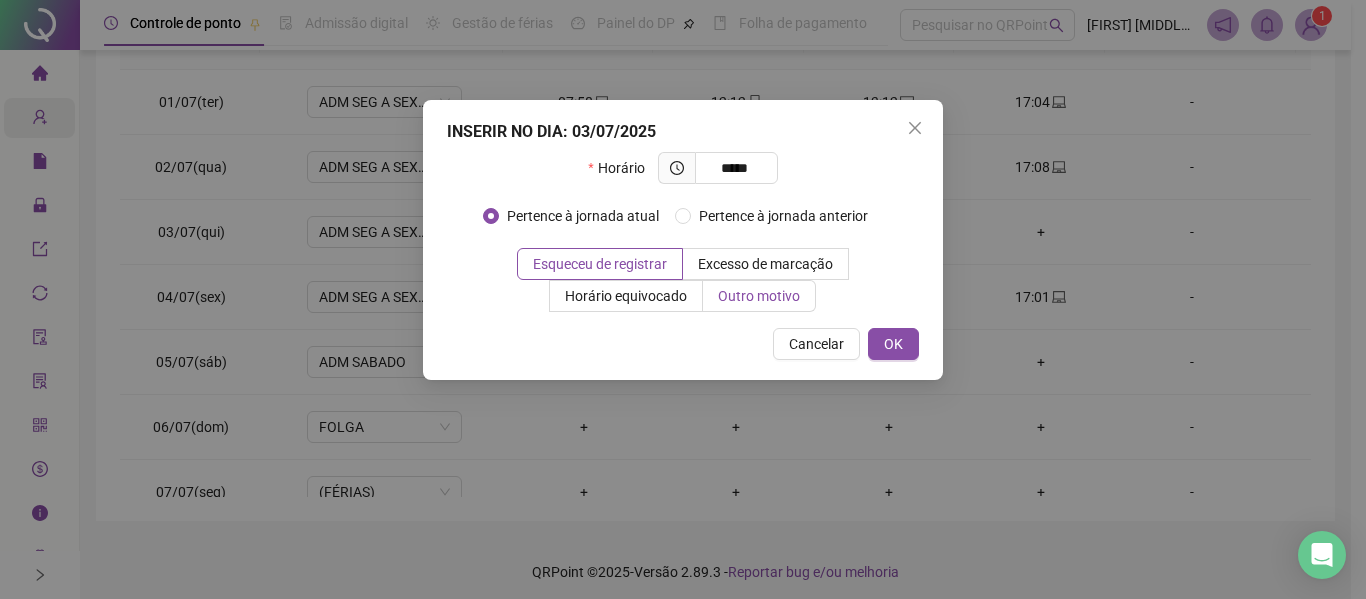 click on "Outro motivo" at bounding box center (759, 296) 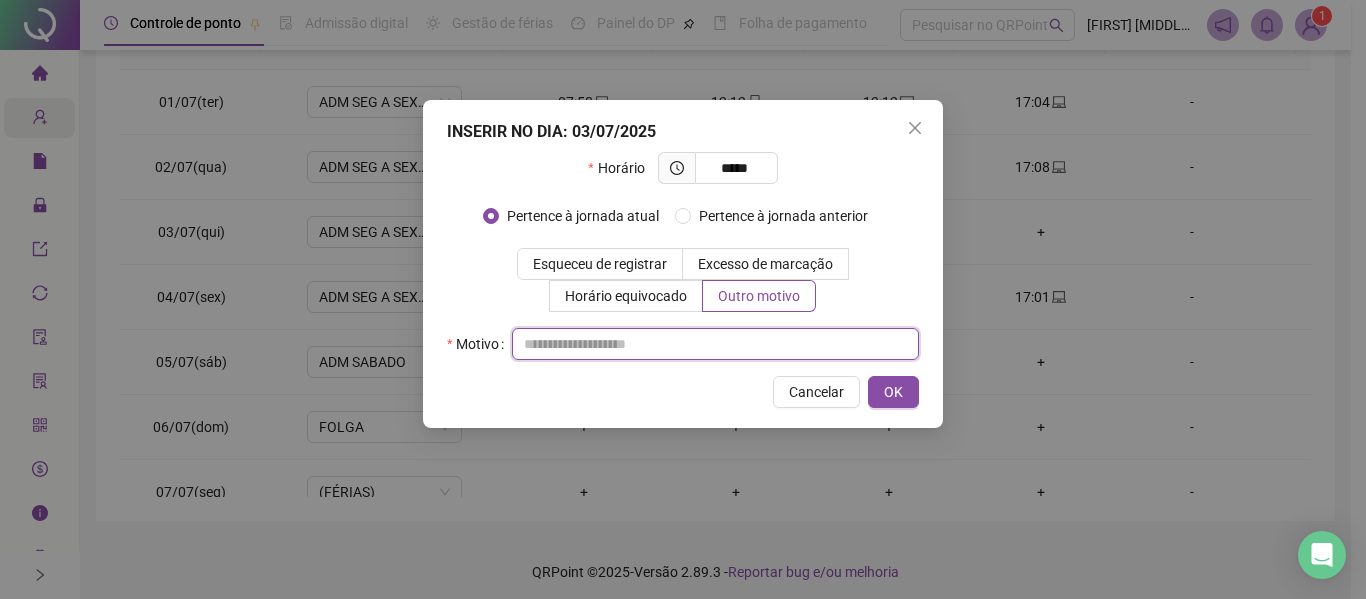 click at bounding box center [715, 344] 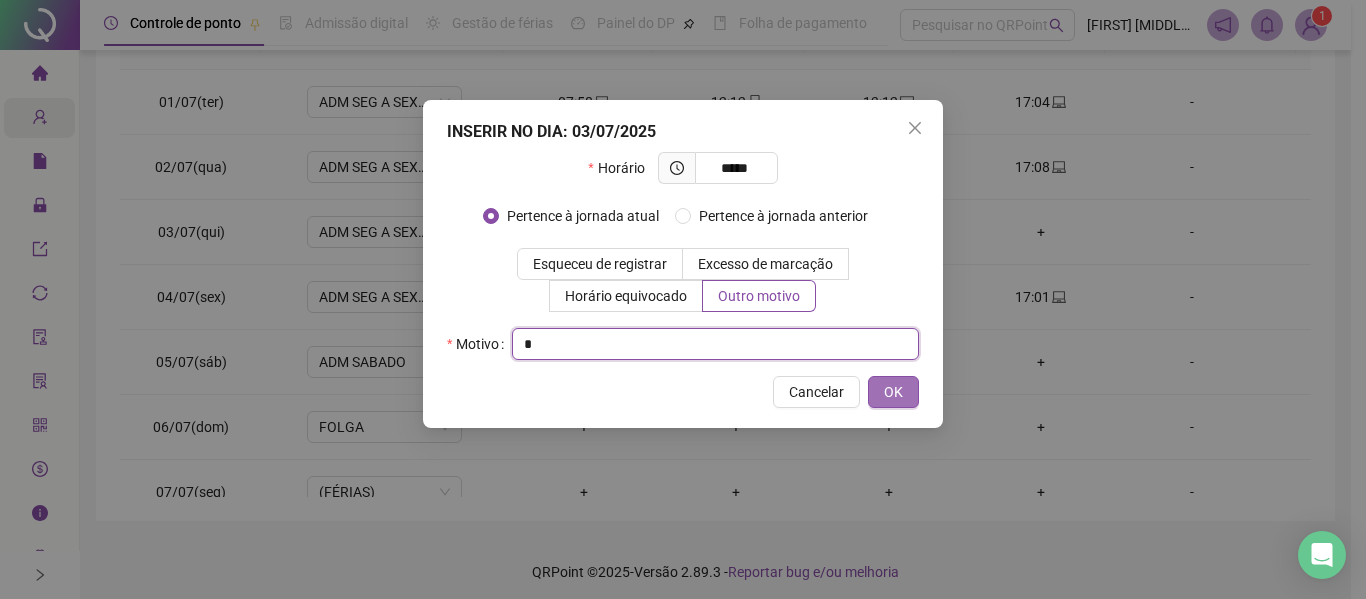 type on "*" 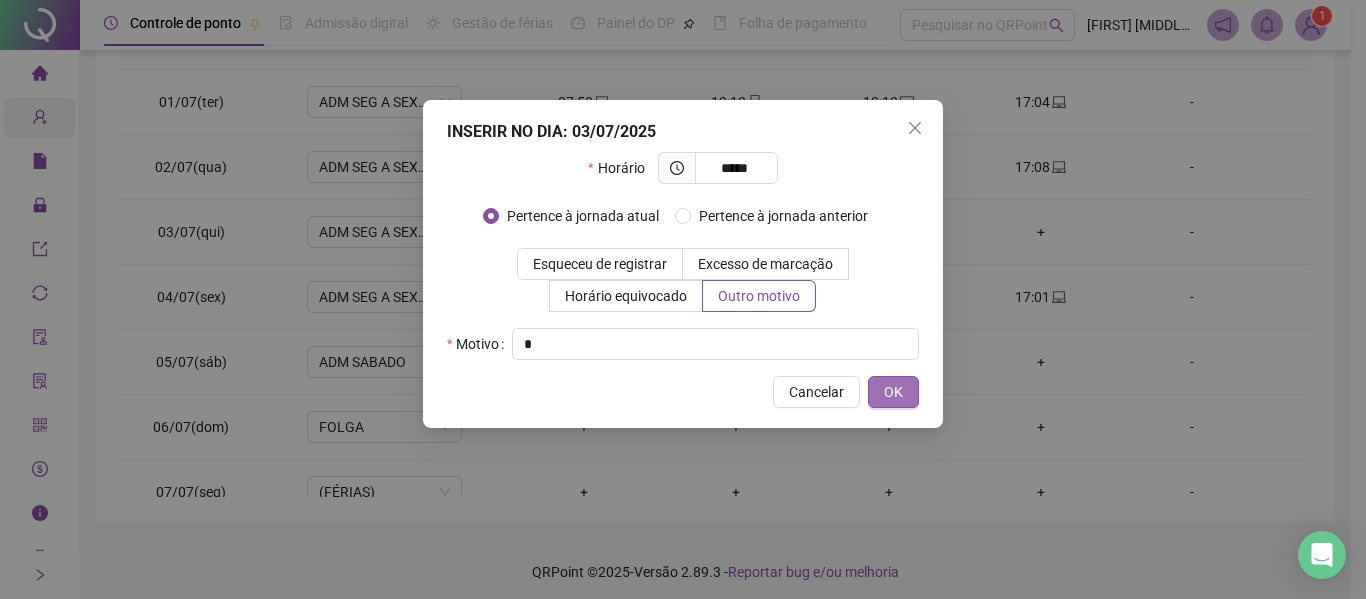 click on "OK" at bounding box center (893, 392) 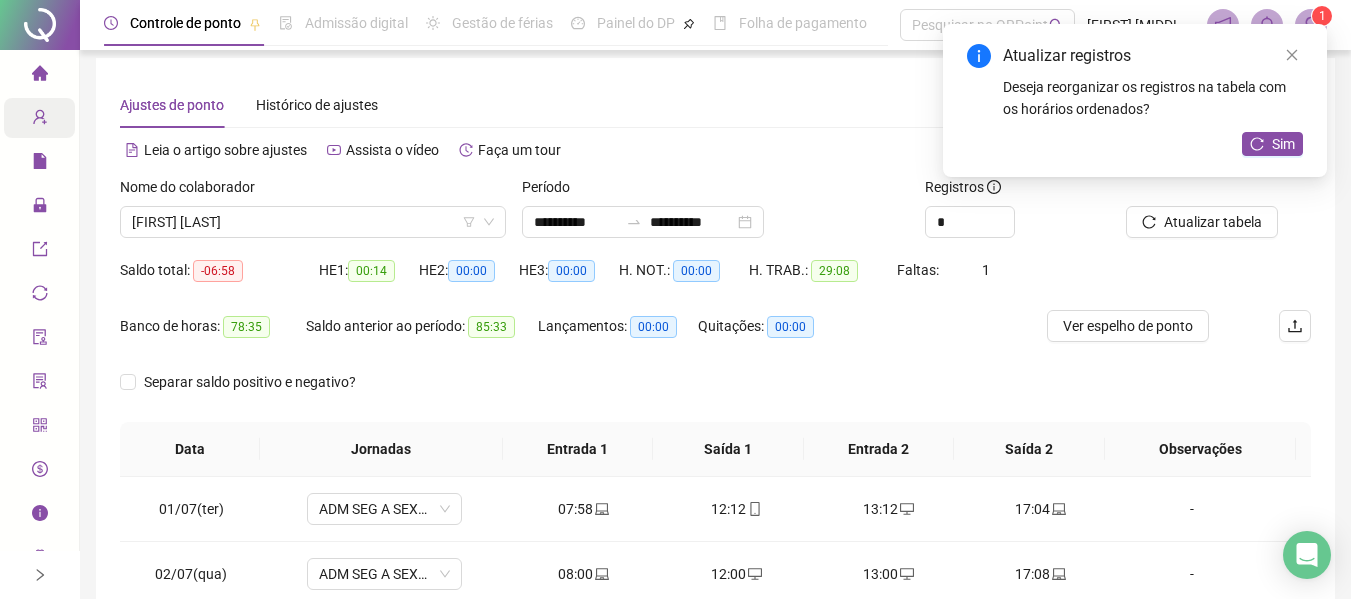 scroll, scrollTop: 0, scrollLeft: 0, axis: both 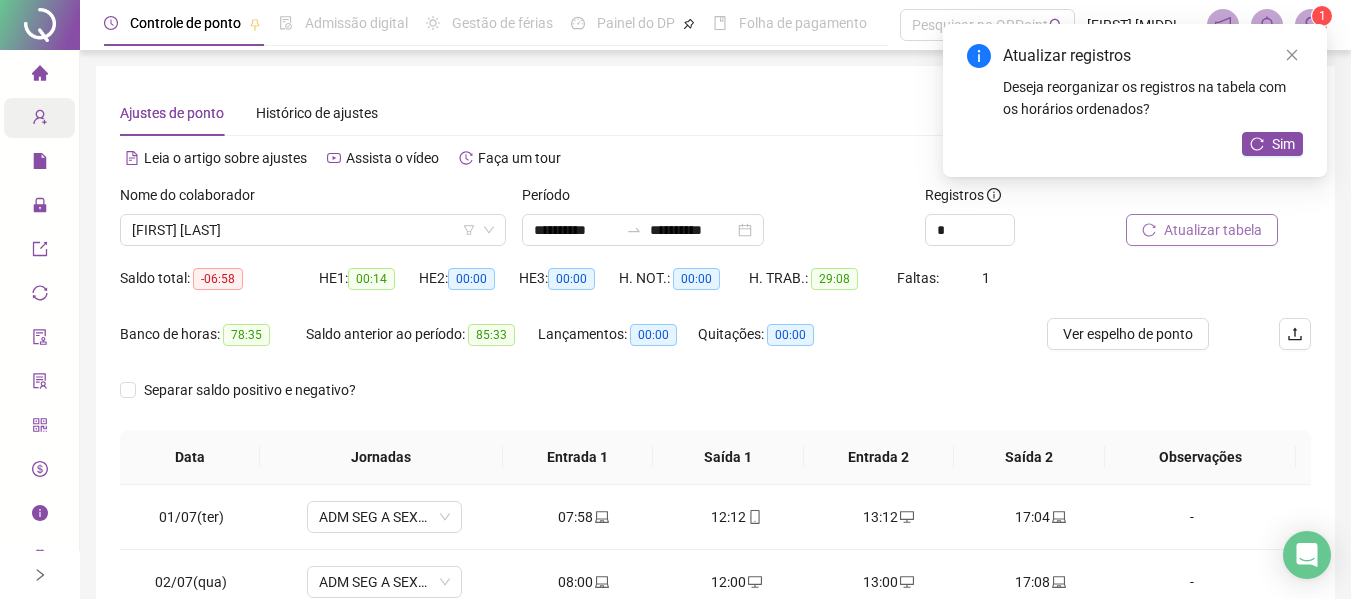 click on "Atualizar tabela" at bounding box center (1213, 230) 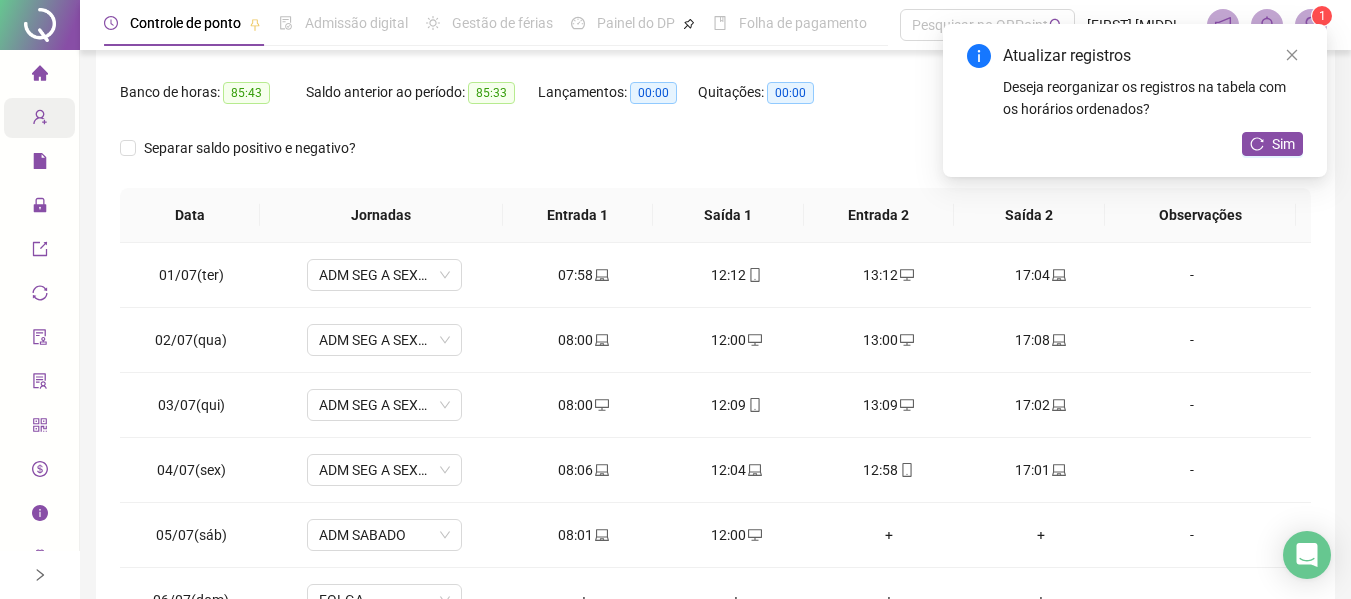 scroll, scrollTop: 423, scrollLeft: 0, axis: vertical 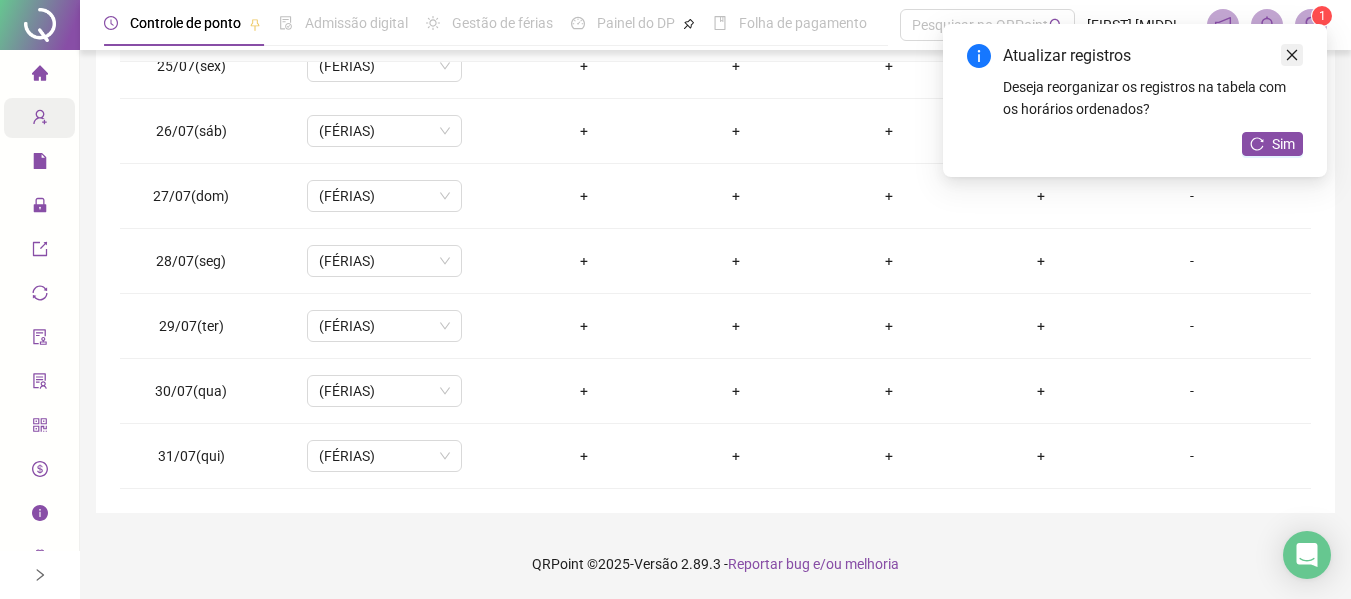 click 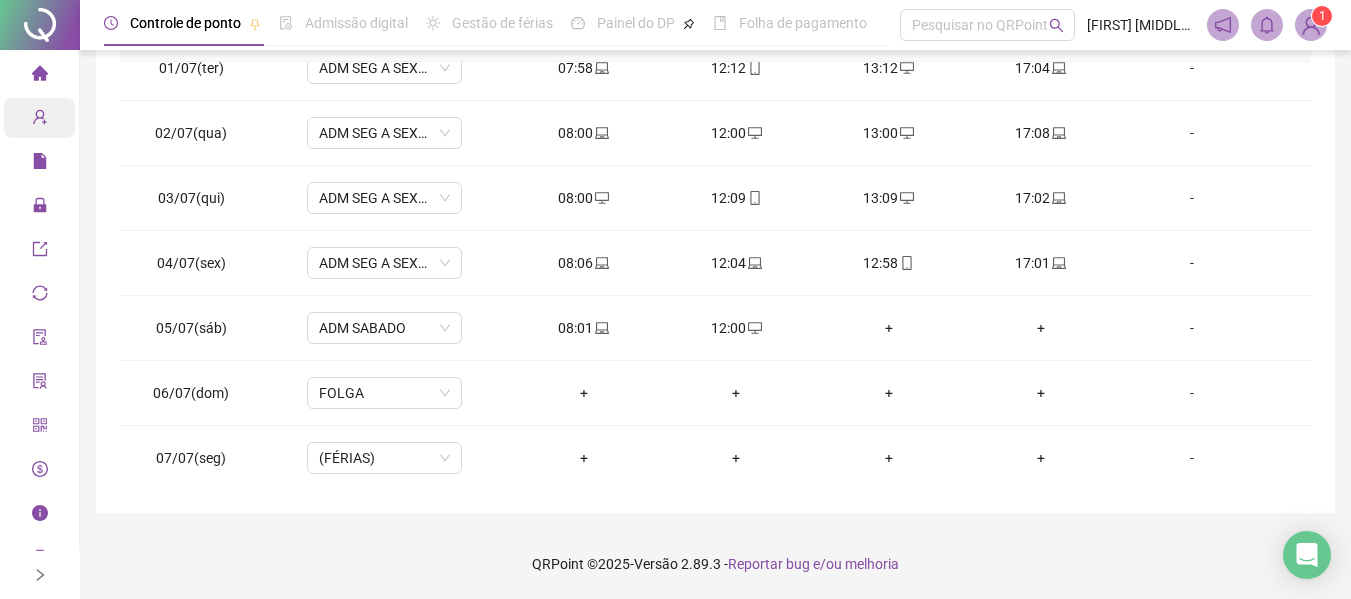 scroll, scrollTop: 0, scrollLeft: 0, axis: both 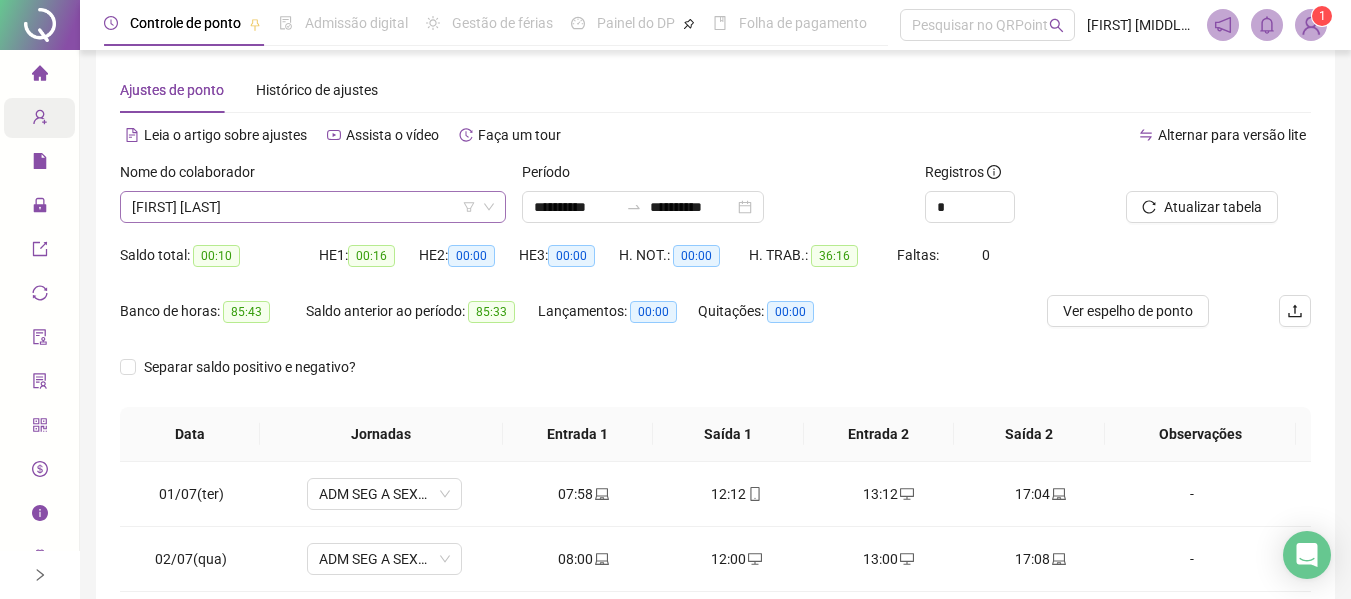 click on "[FIRST] [LAST]" at bounding box center [313, 207] 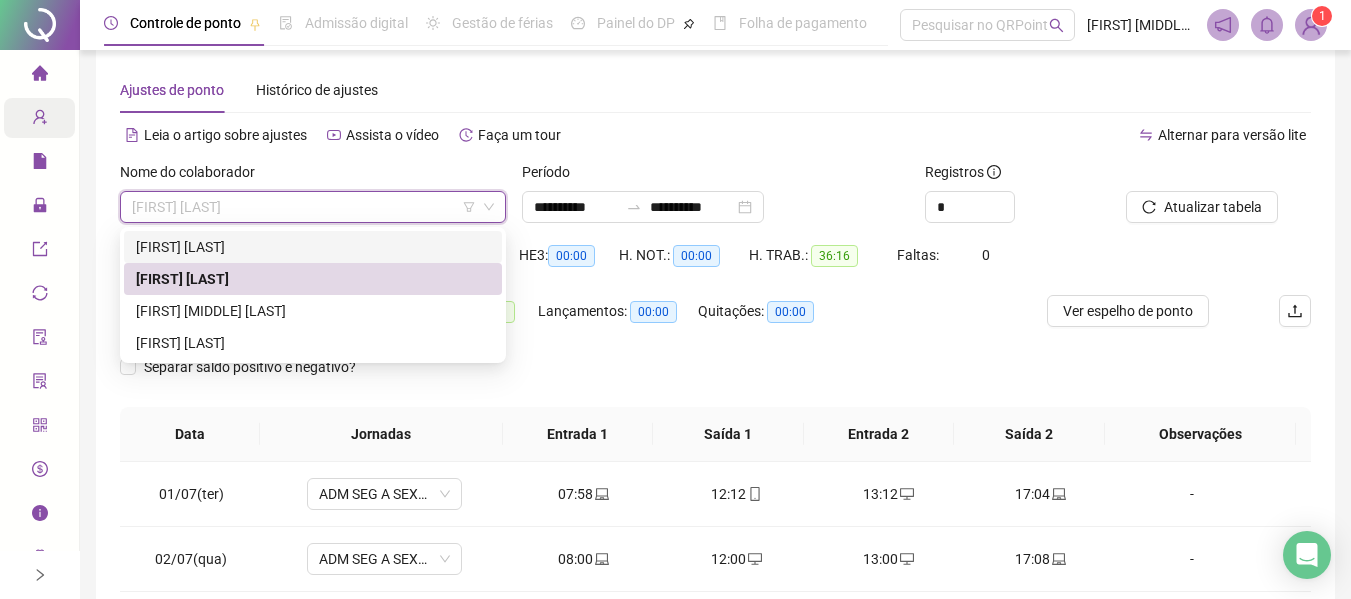click on "[FIRST] [LAST]" at bounding box center (313, 247) 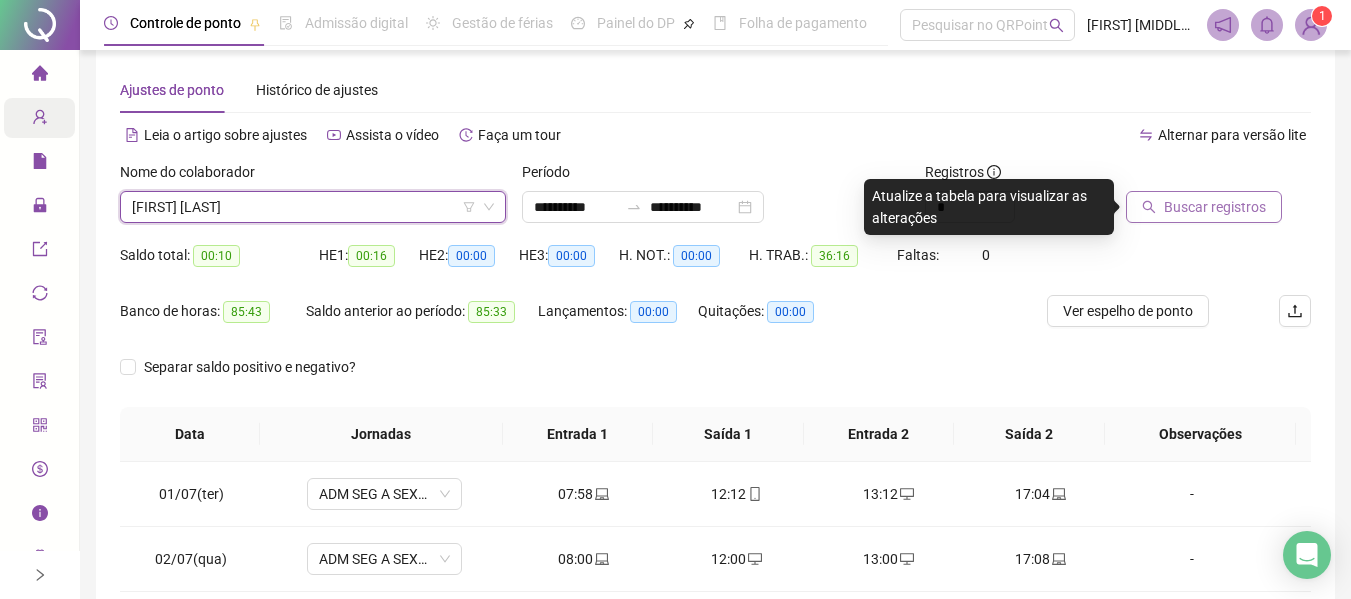 click on "Buscar registros" at bounding box center (1215, 207) 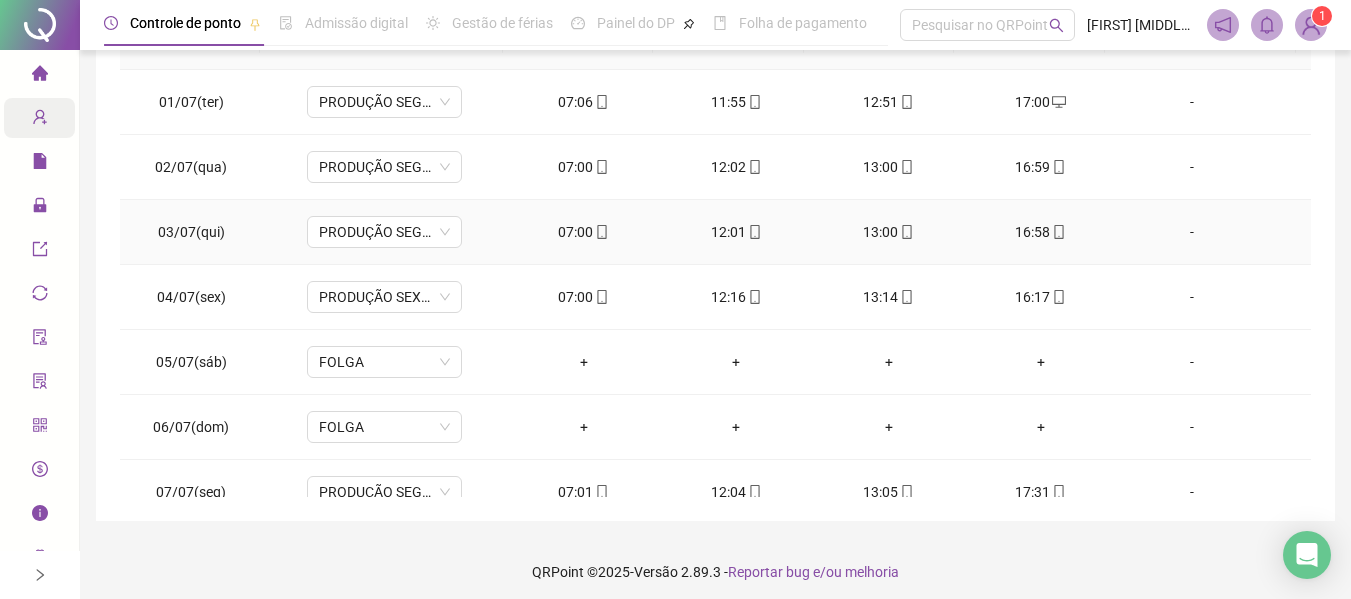 scroll, scrollTop: 423, scrollLeft: 0, axis: vertical 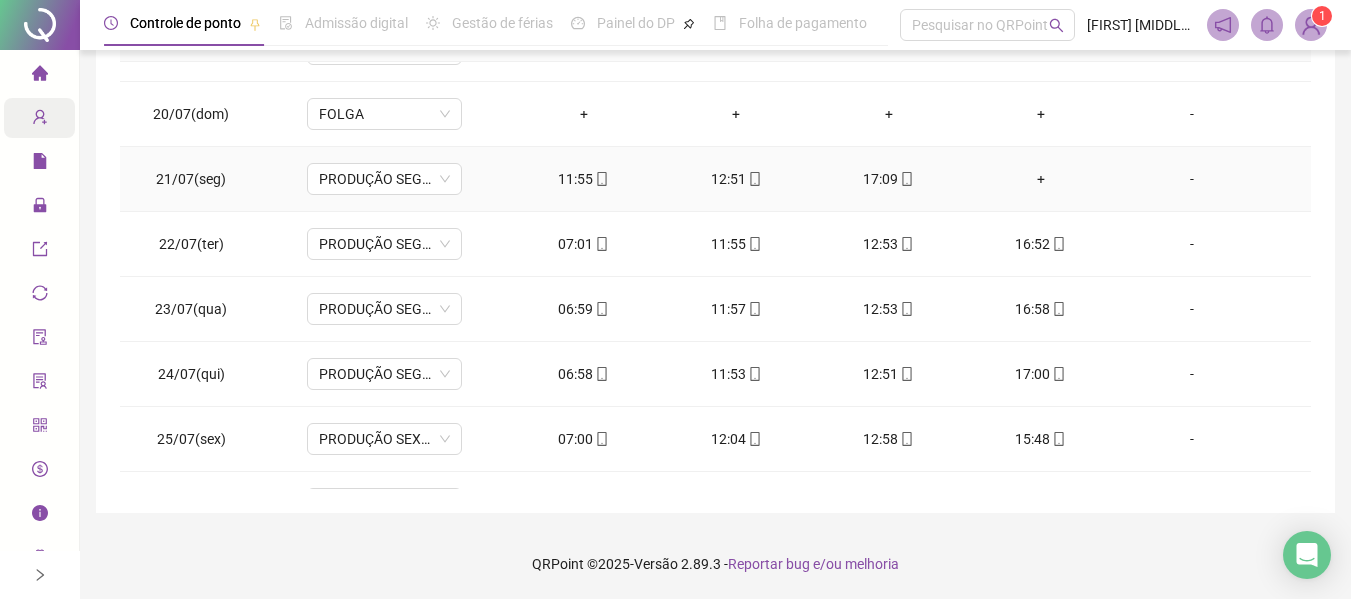 click on "+" at bounding box center (1041, 179) 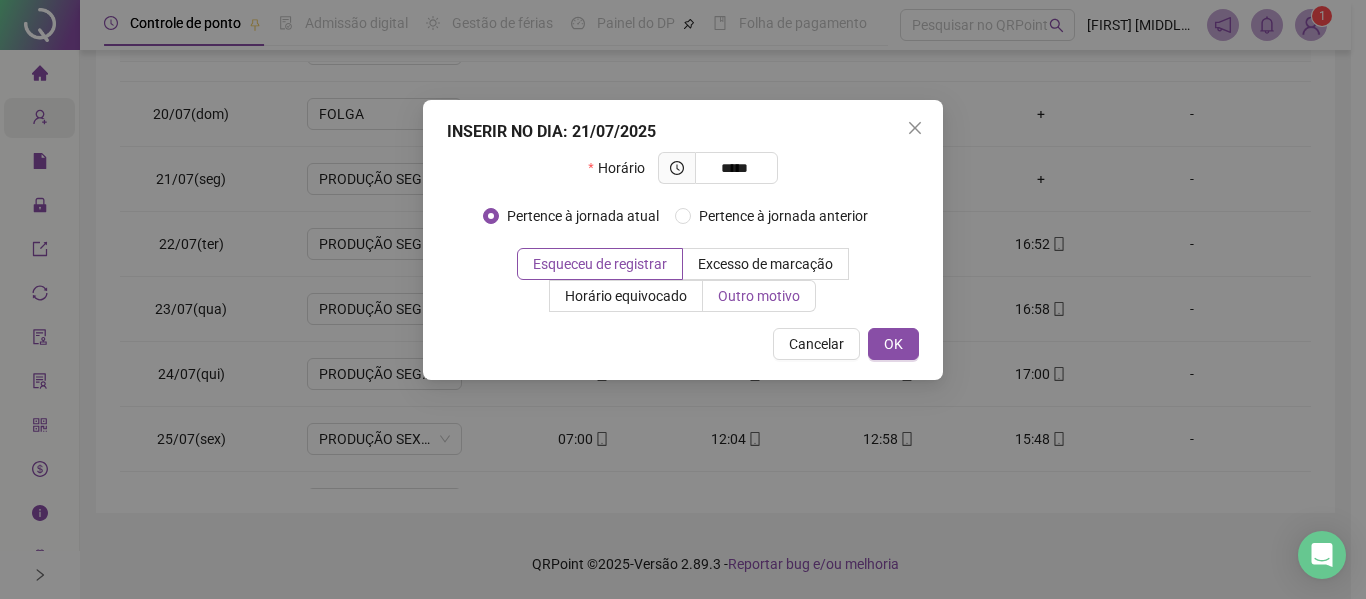 type on "*****" 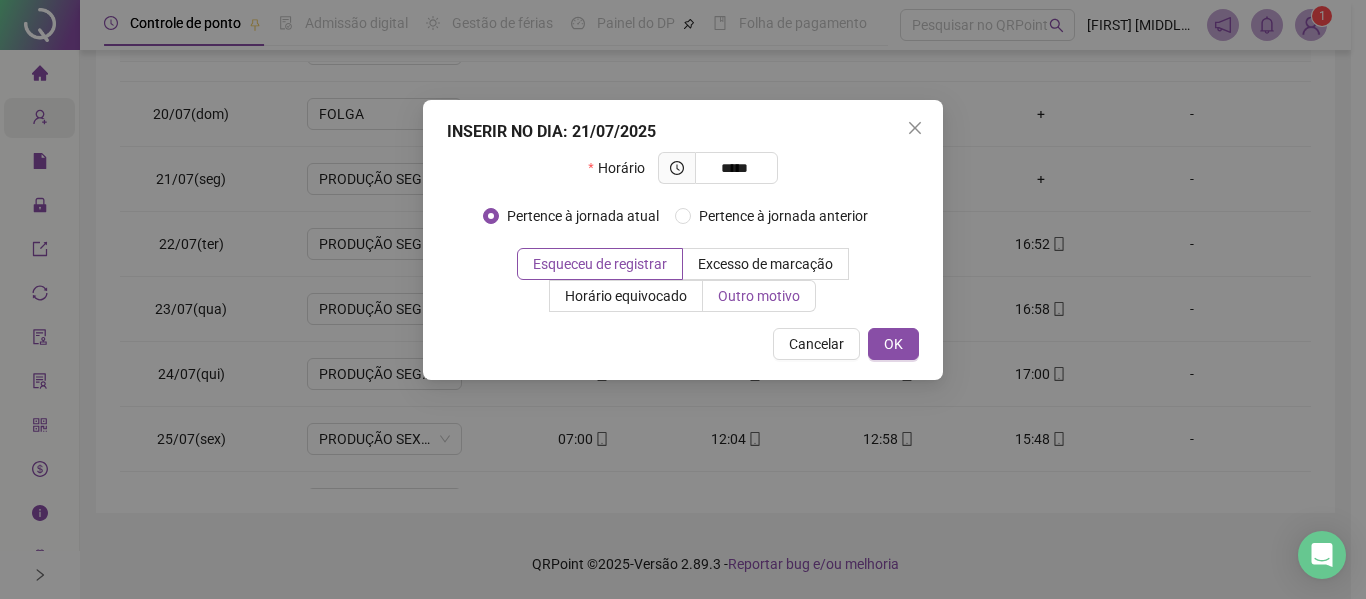 click on "Outro motivo" at bounding box center (759, 296) 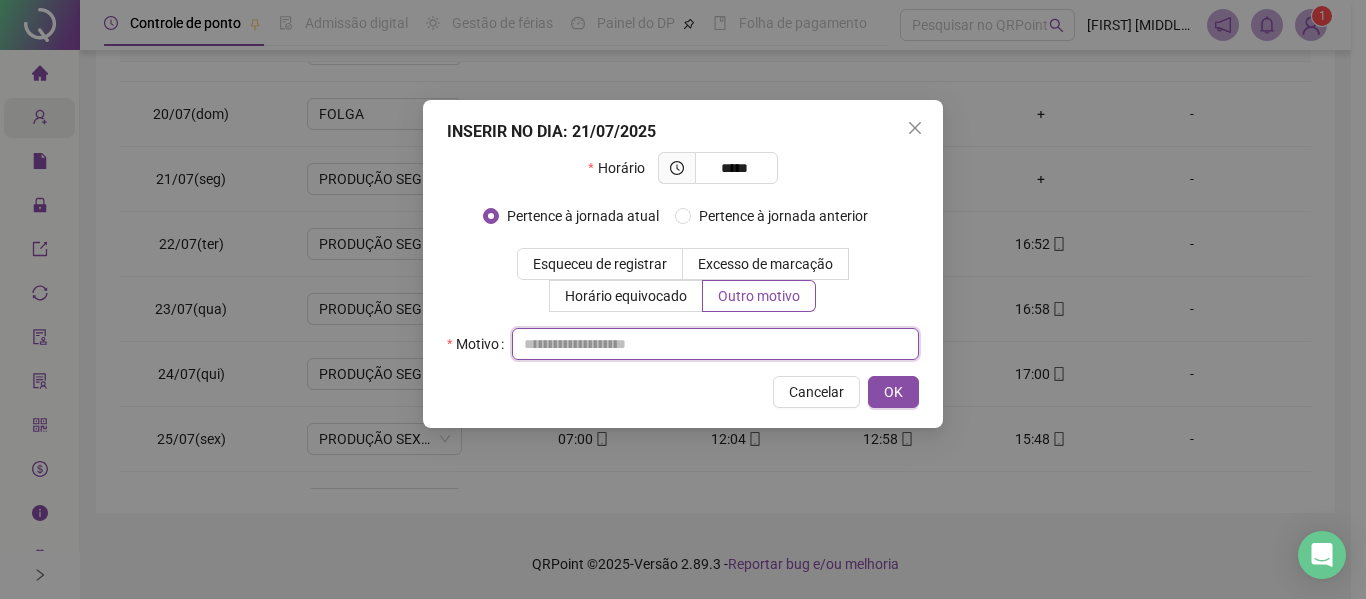 click at bounding box center (715, 344) 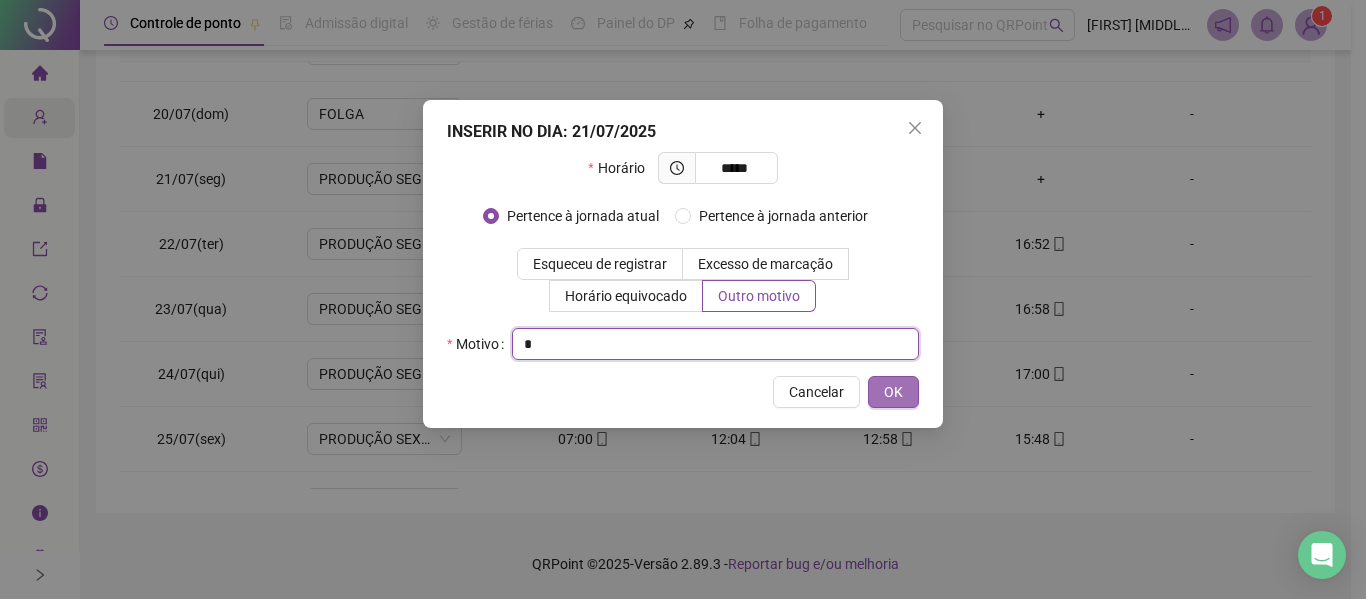 type on "*" 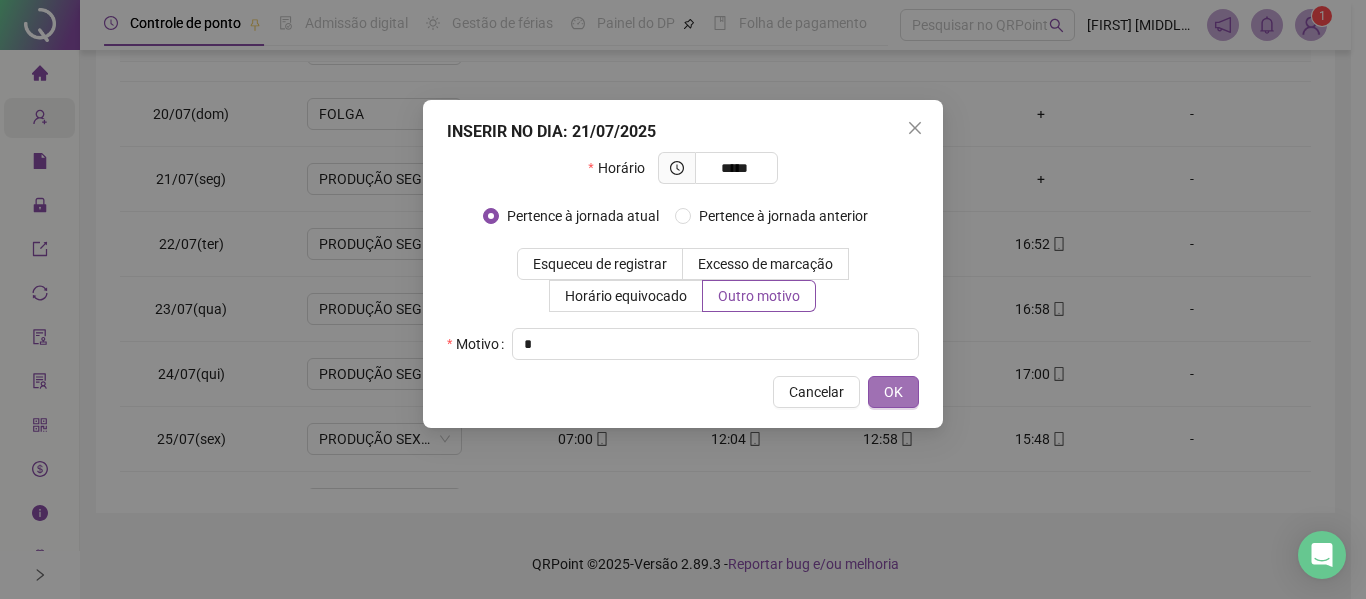 click on "OK" at bounding box center [893, 392] 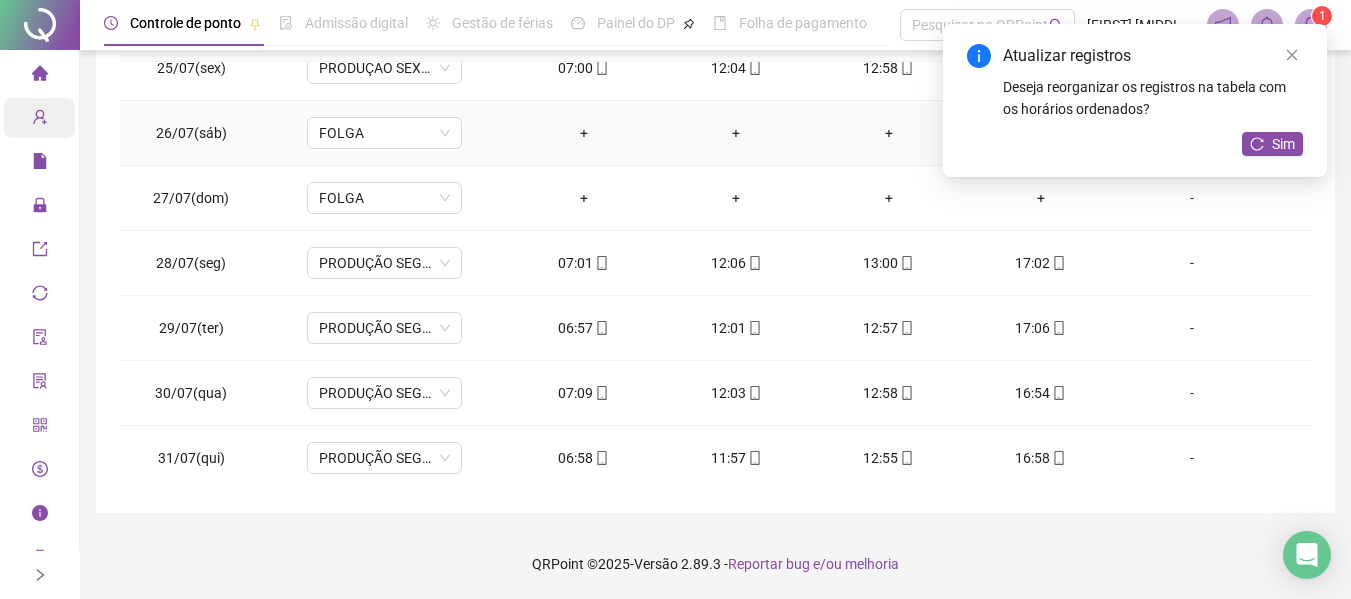 scroll, scrollTop: 1588, scrollLeft: 0, axis: vertical 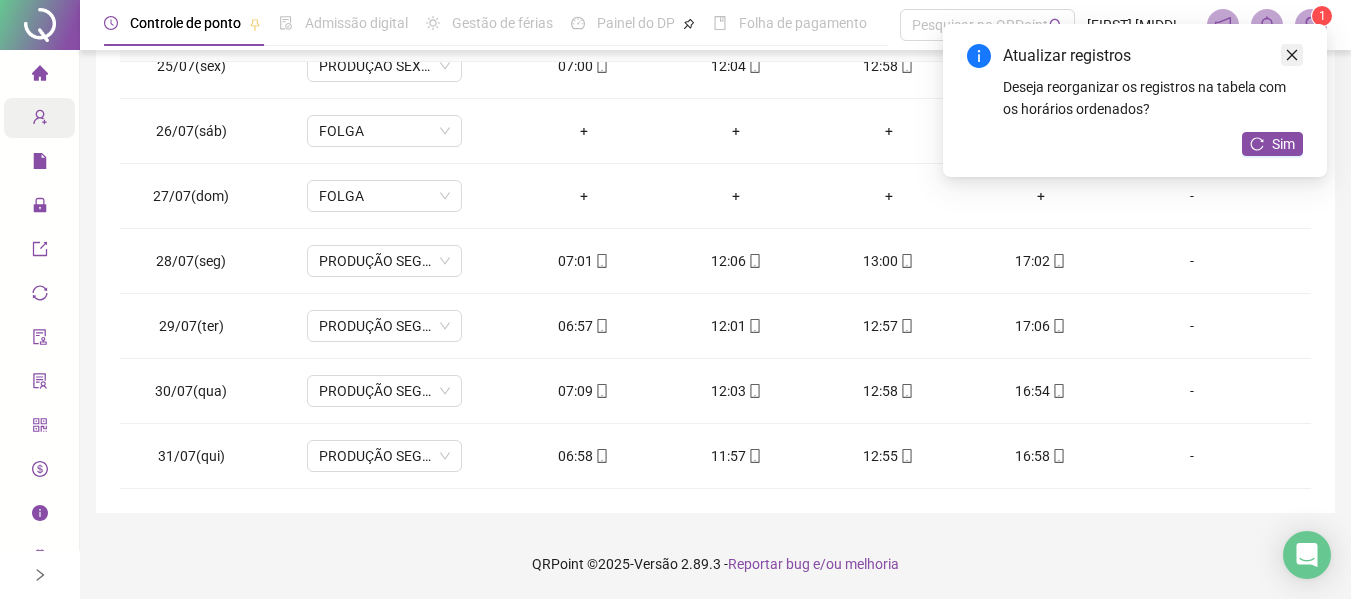 click 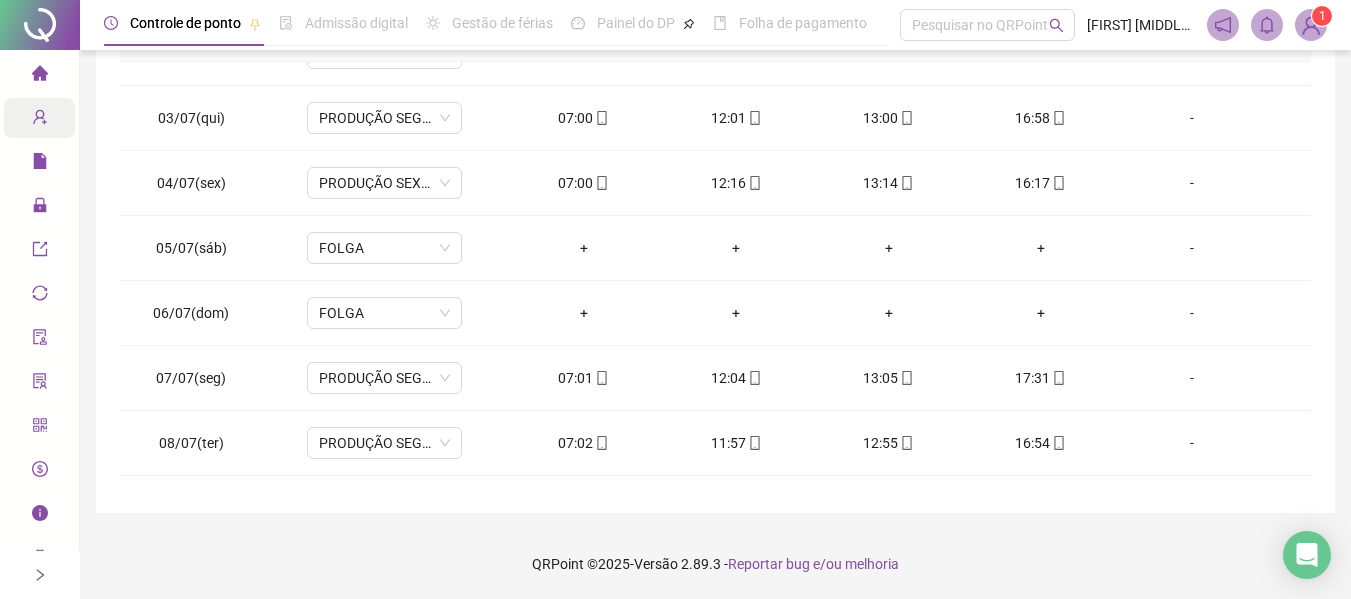 scroll, scrollTop: 0, scrollLeft: 0, axis: both 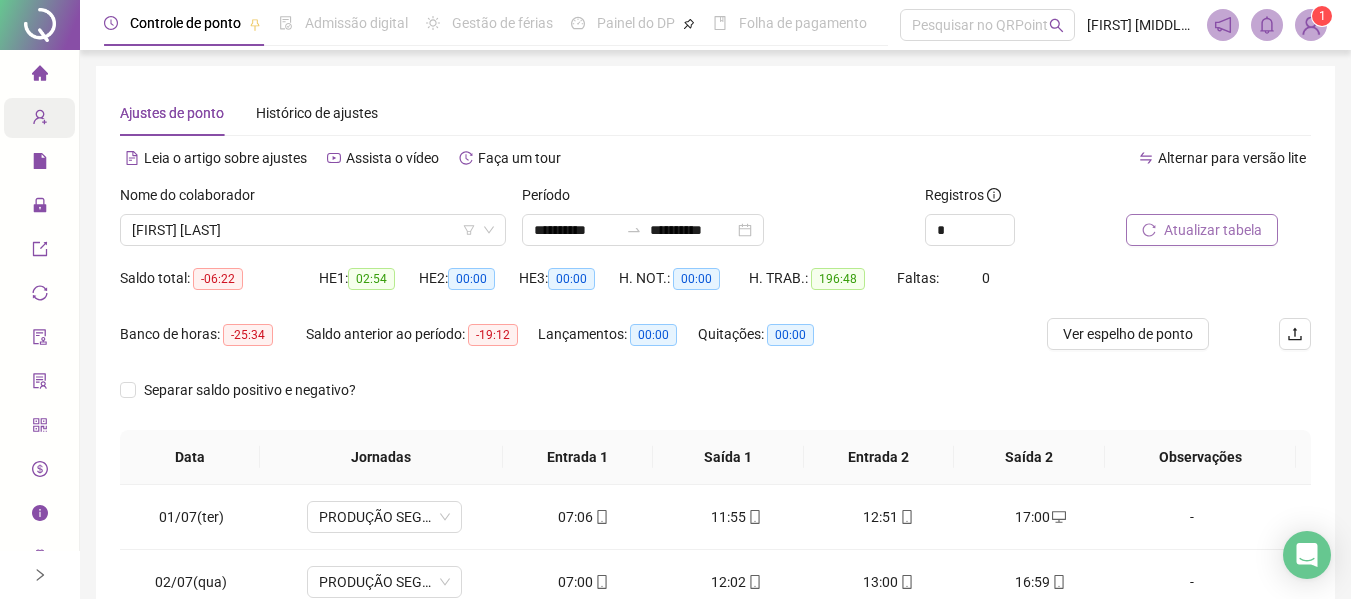 click on "Atualizar tabela" at bounding box center (1213, 230) 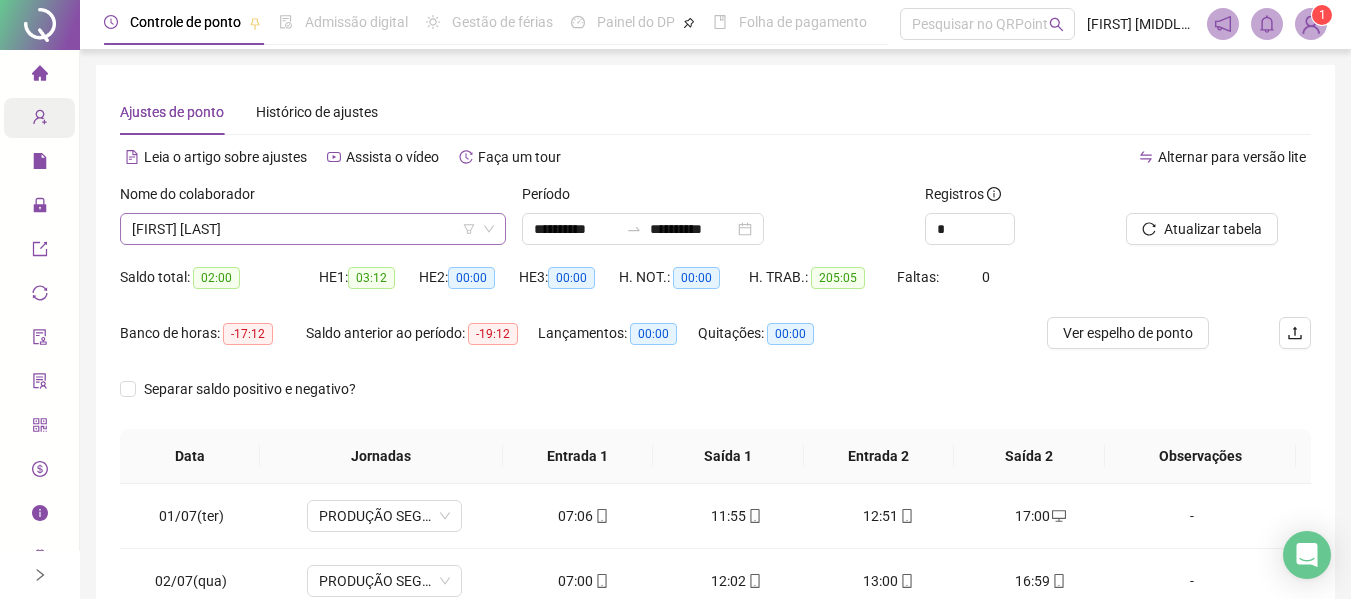 scroll, scrollTop: 0, scrollLeft: 0, axis: both 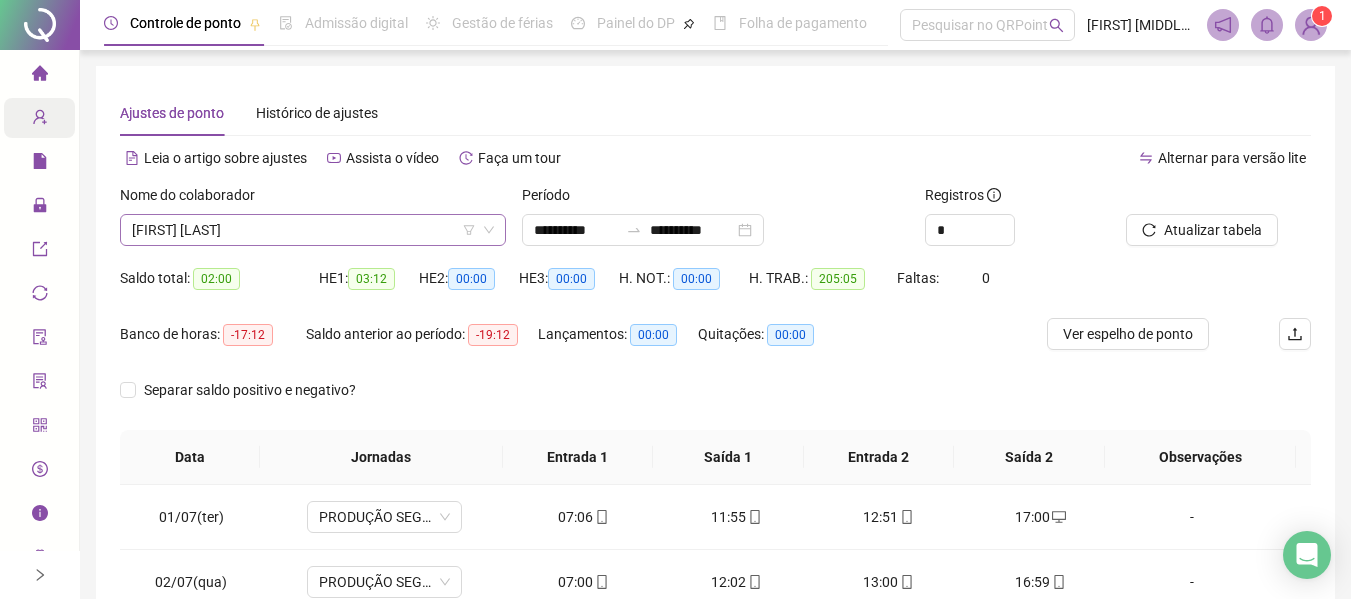 click on "[FIRST] [LAST]" at bounding box center [313, 230] 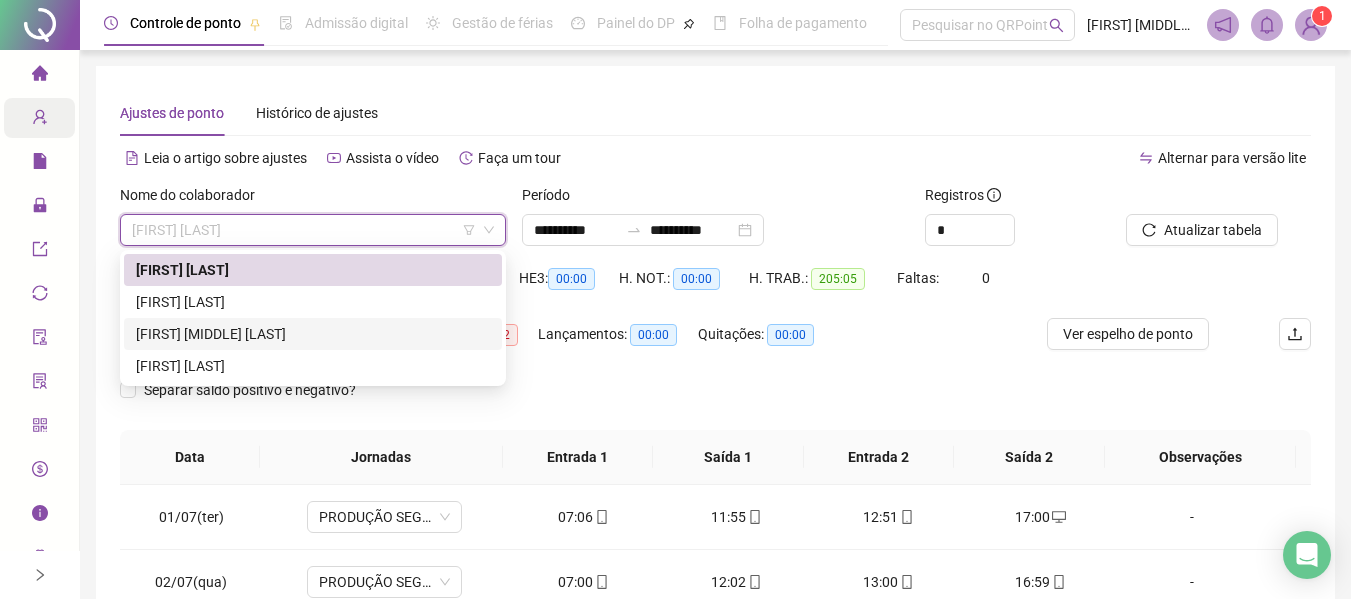 click on "[FIRST] [MIDDLE] [LAST]" at bounding box center (313, 334) 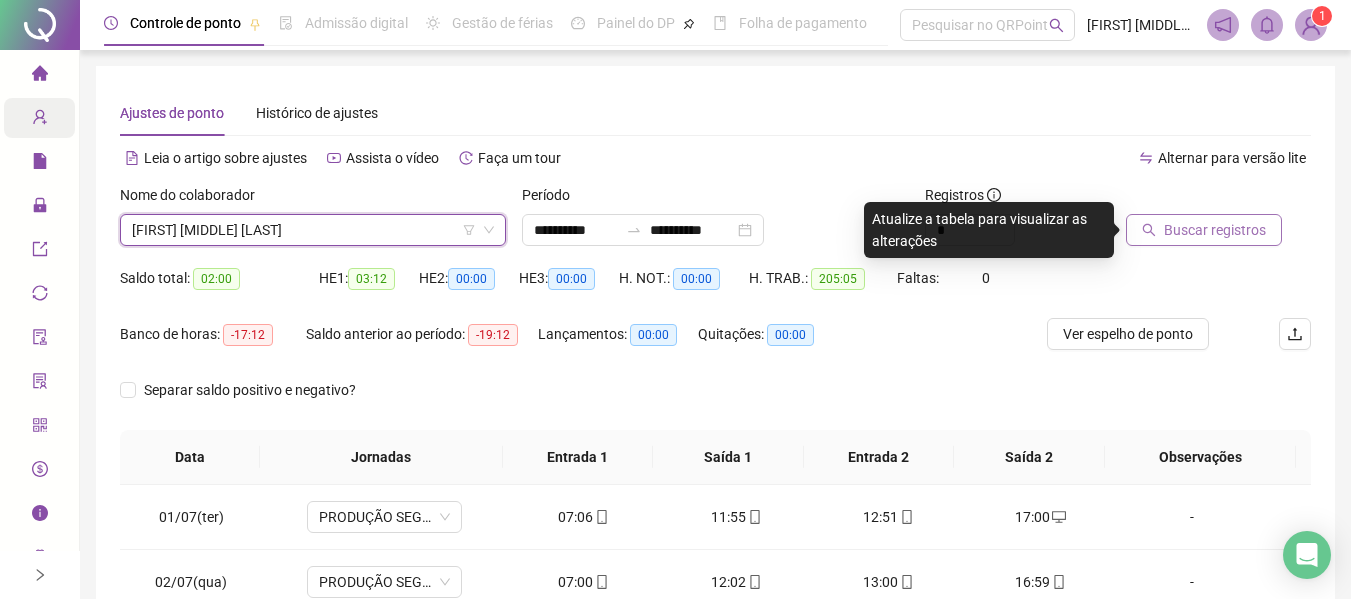 click on "Buscar registros" at bounding box center [1215, 230] 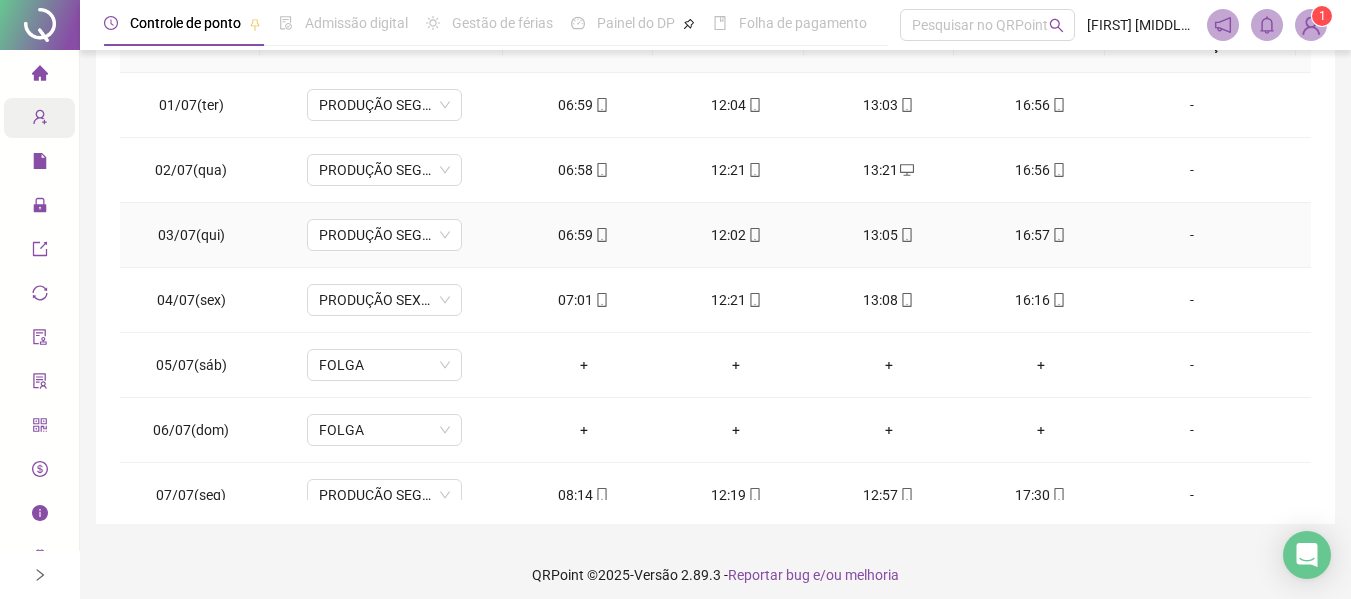 scroll, scrollTop: 423, scrollLeft: 0, axis: vertical 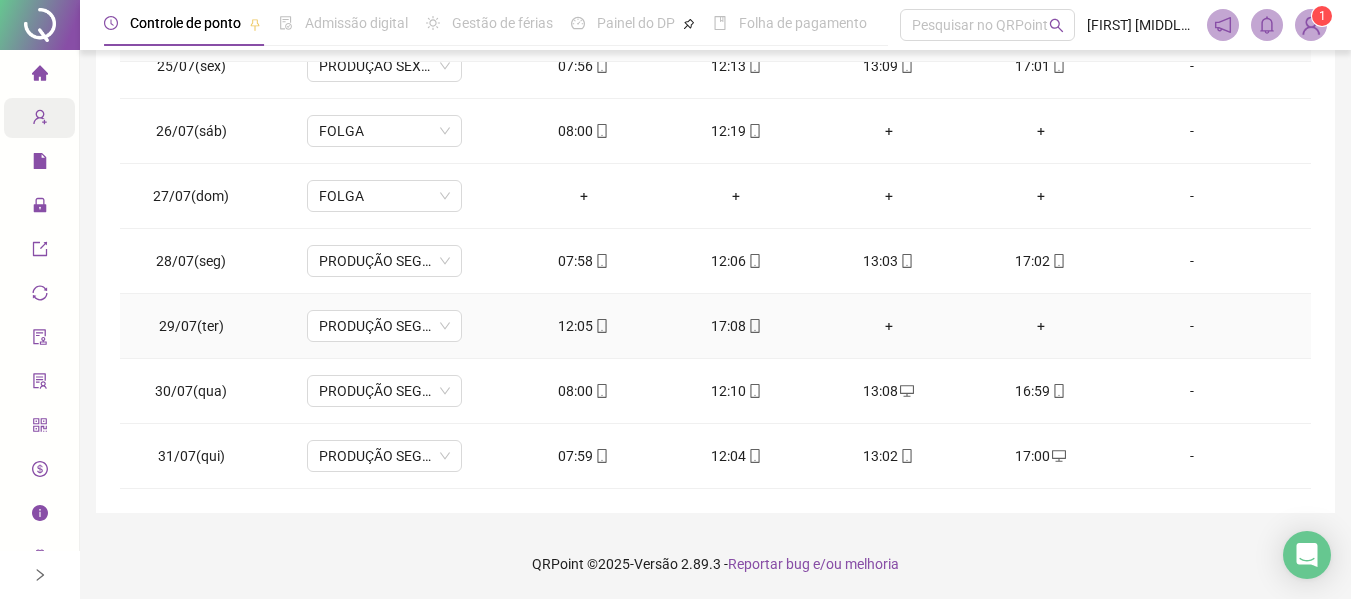 click on "+" at bounding box center [888, 326] 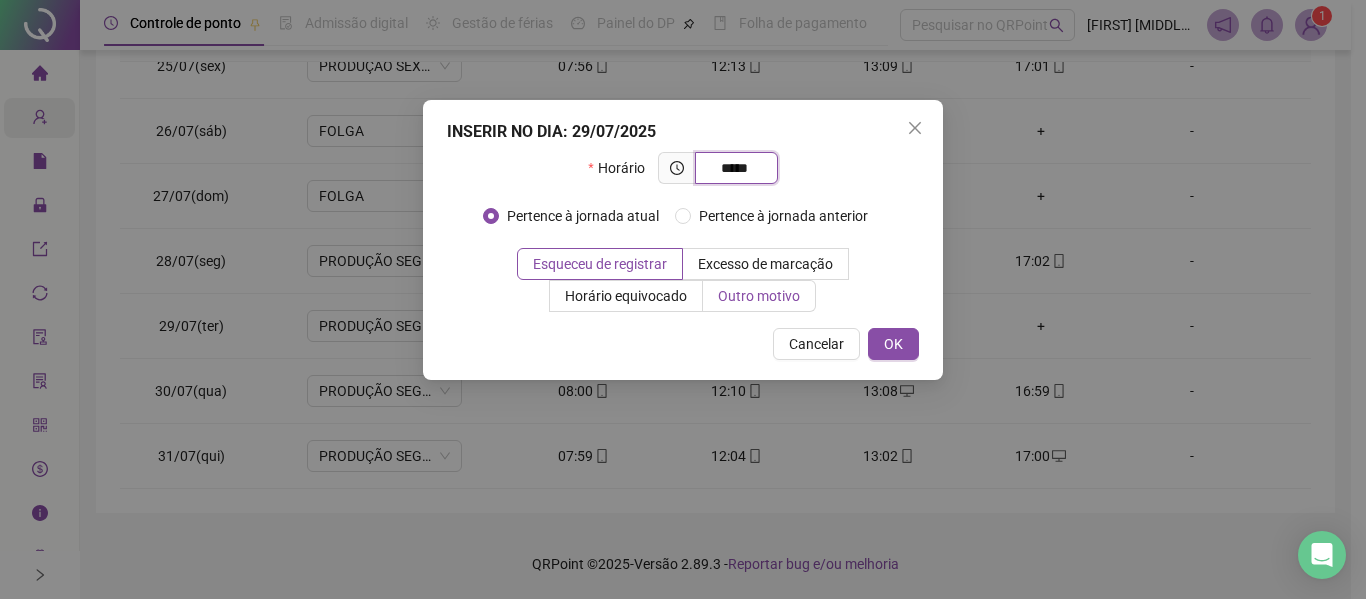 type on "*****" 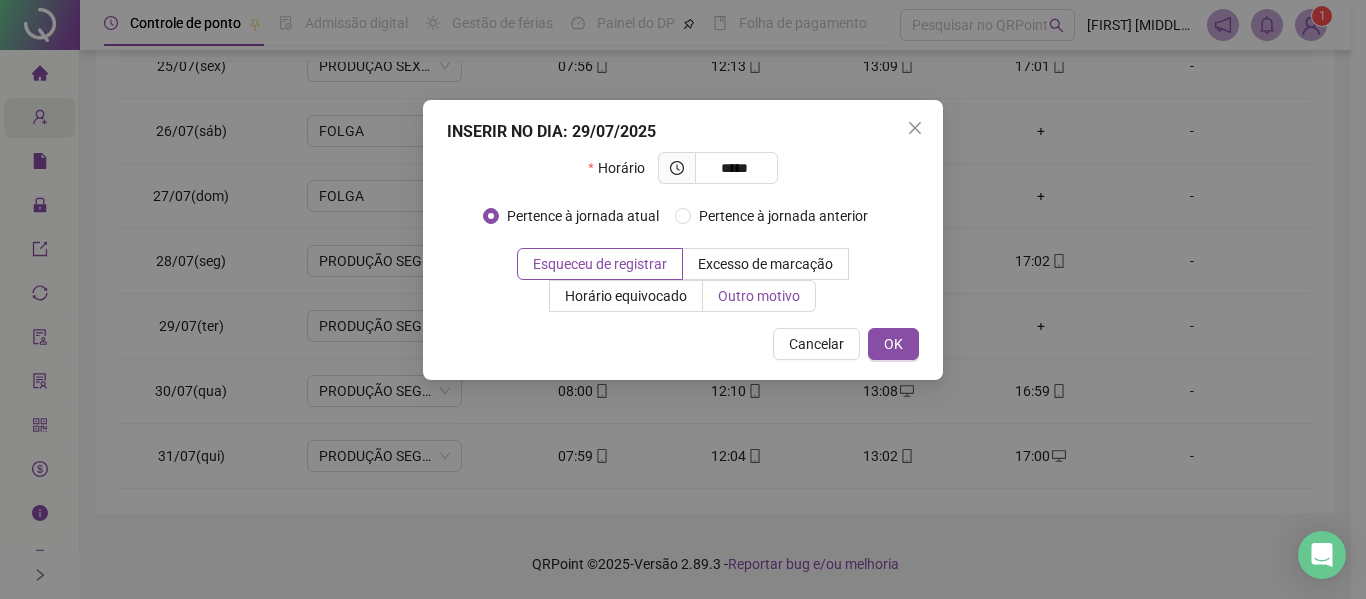 click on "Outro motivo" at bounding box center [759, 296] 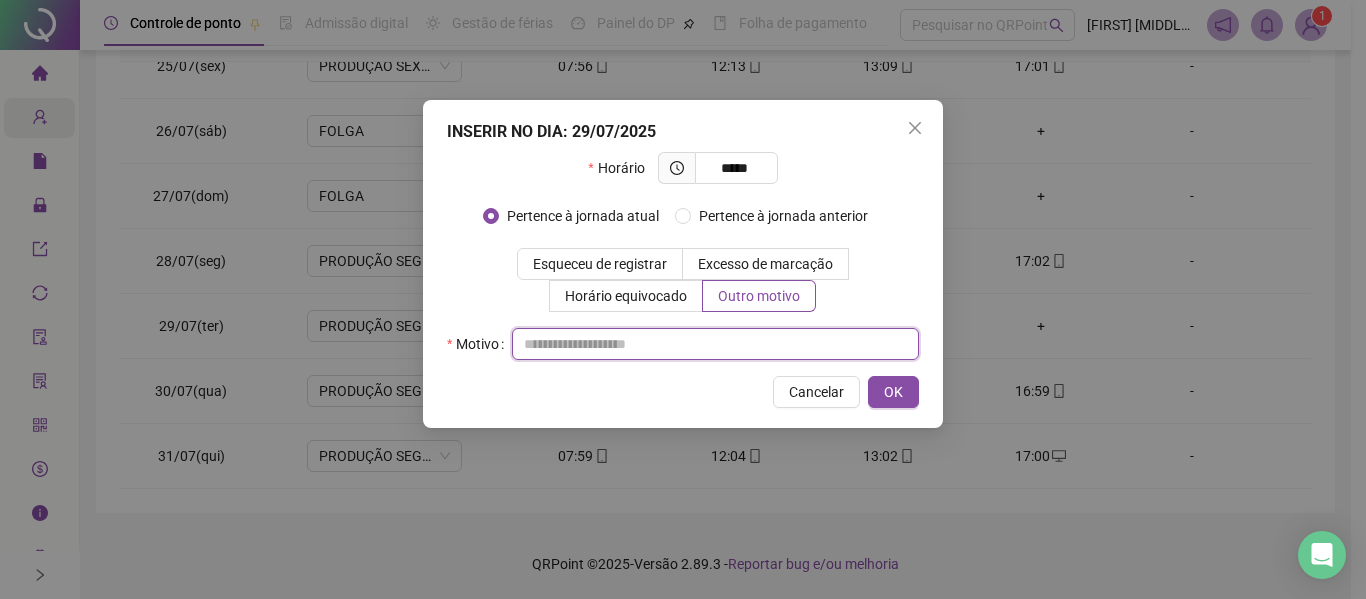 click at bounding box center [715, 344] 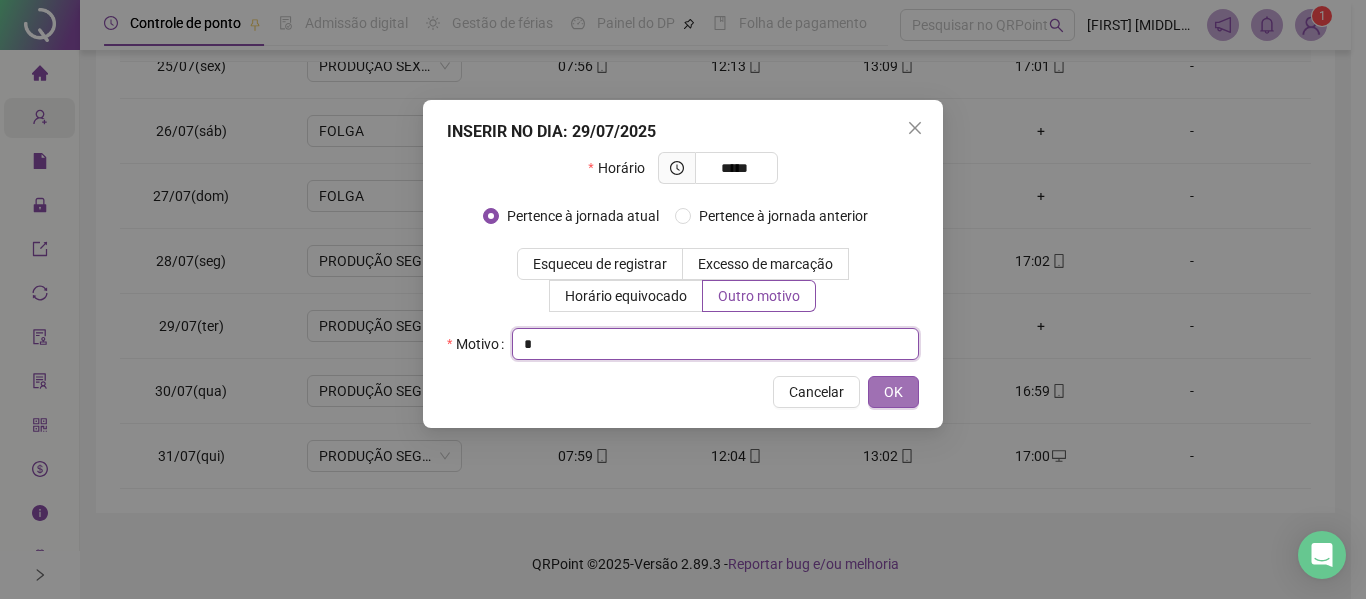 type on "*" 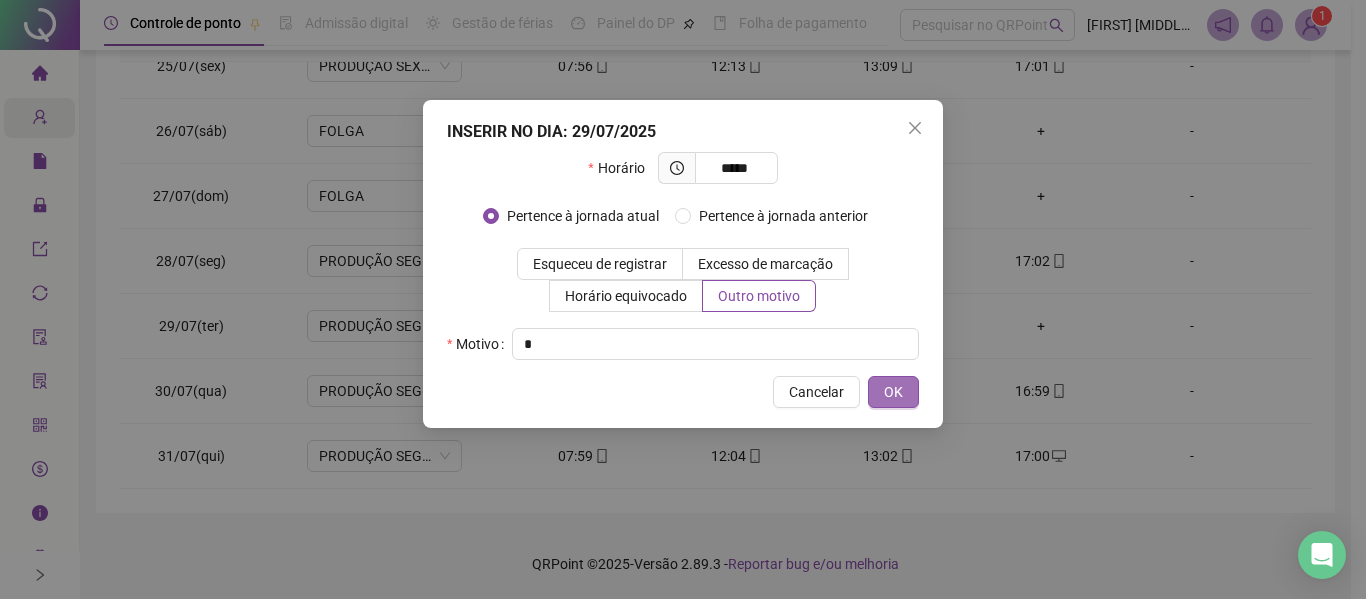 click on "OK" at bounding box center (893, 392) 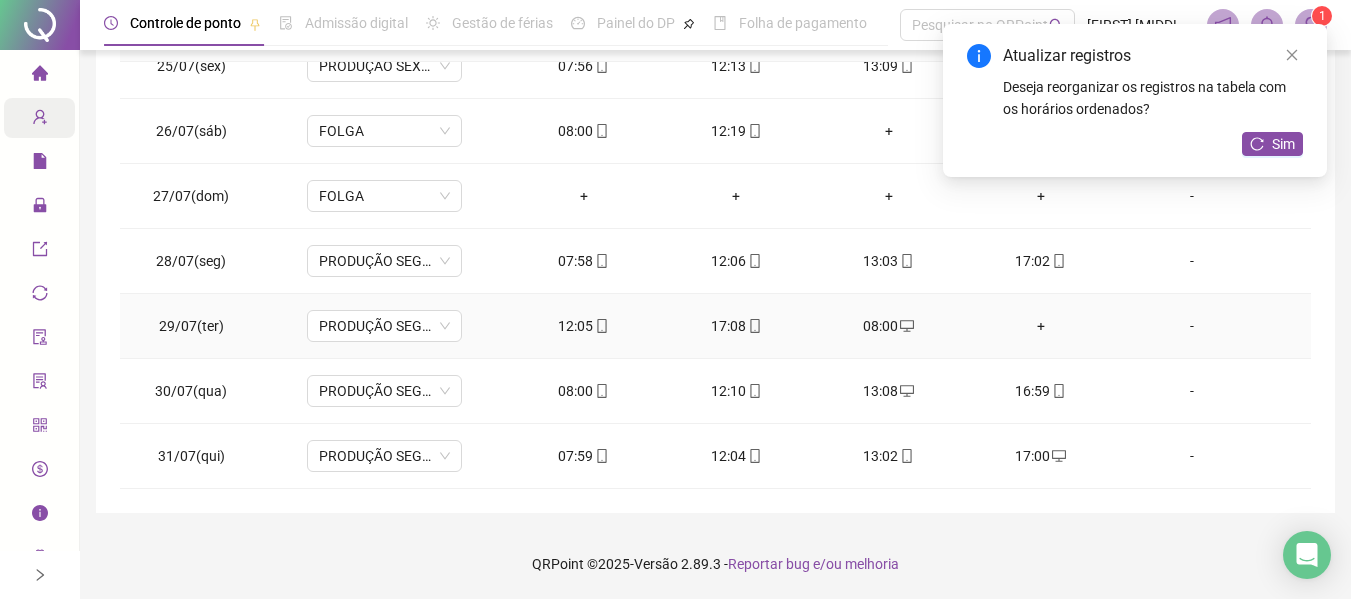 click on "+" at bounding box center (1041, 326) 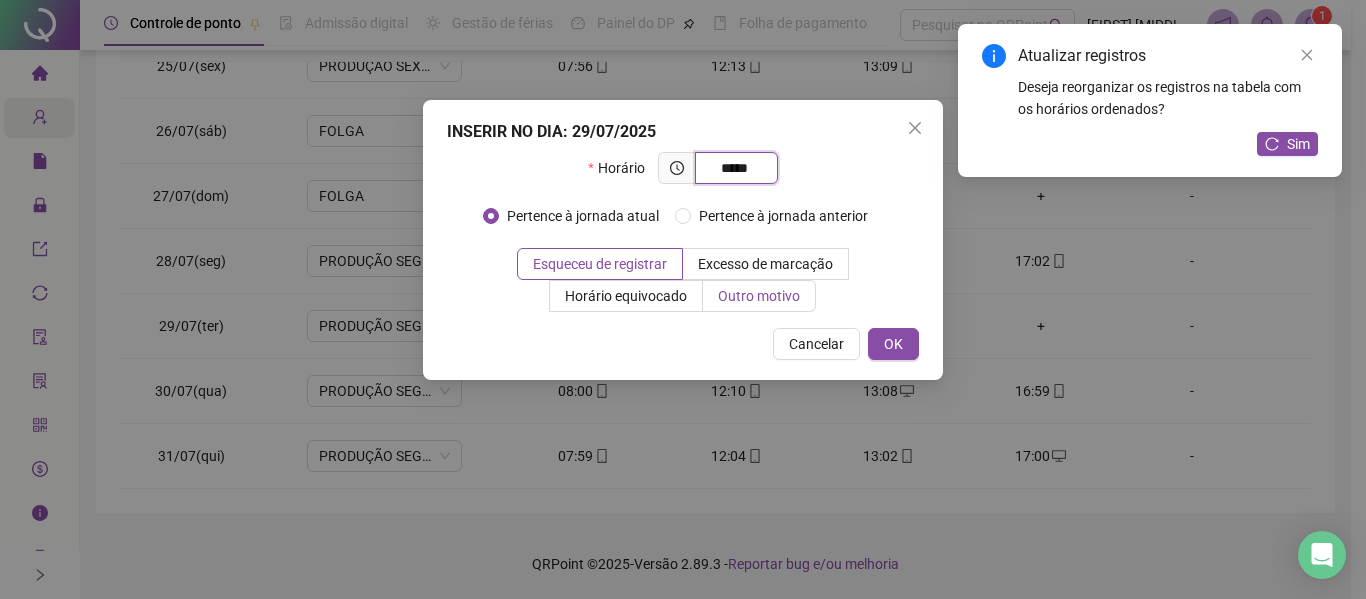 type on "*****" 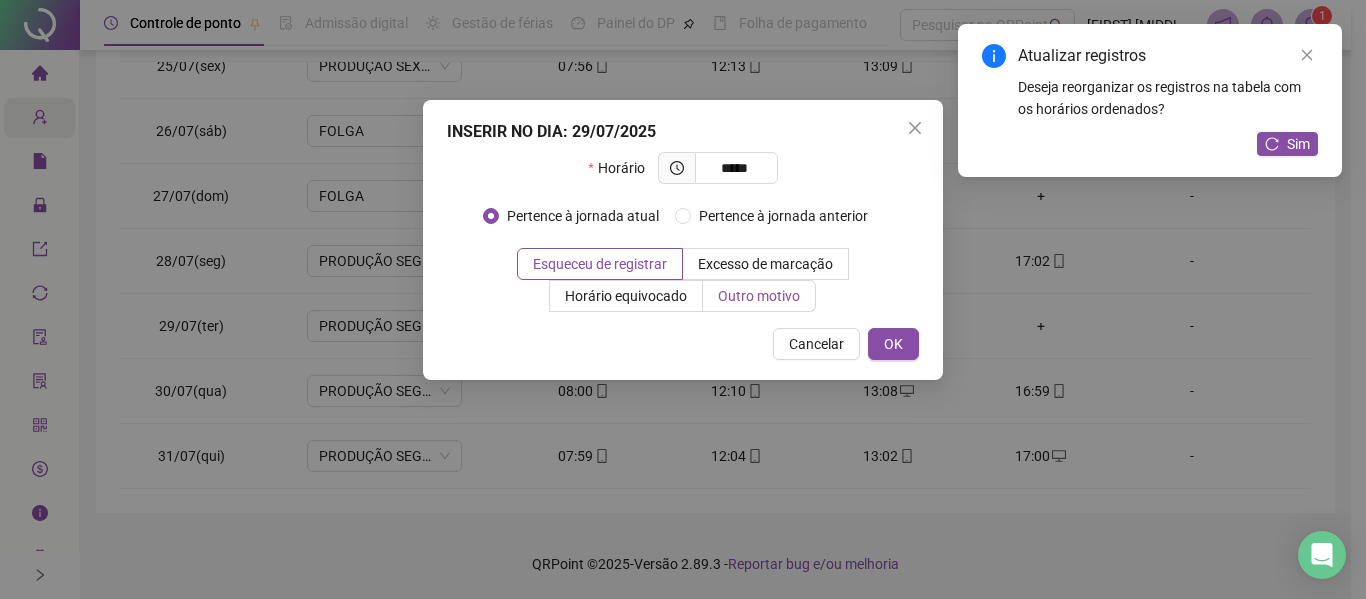 click on "Outro motivo" at bounding box center [759, 296] 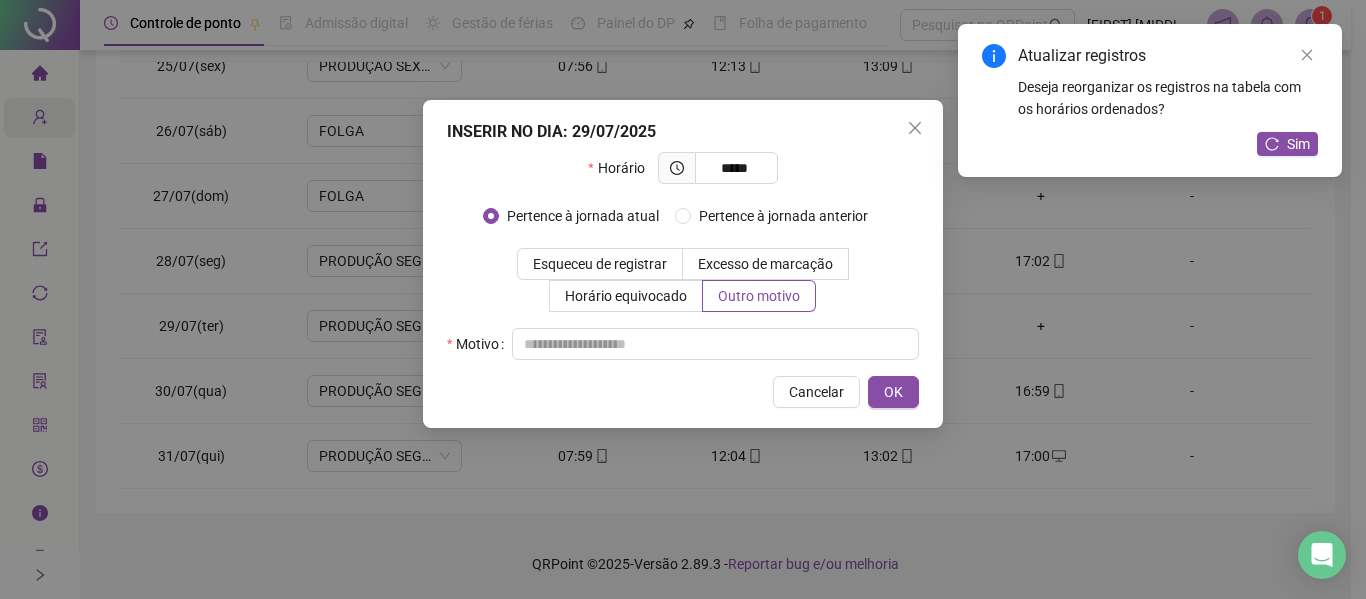 click on "Horário ***** Pertence à jornada atual Pertence à jornada anterior Esqueceu de registrar Excesso de marcação Horário equivocado Outro motivo Motivo" at bounding box center (683, 256) 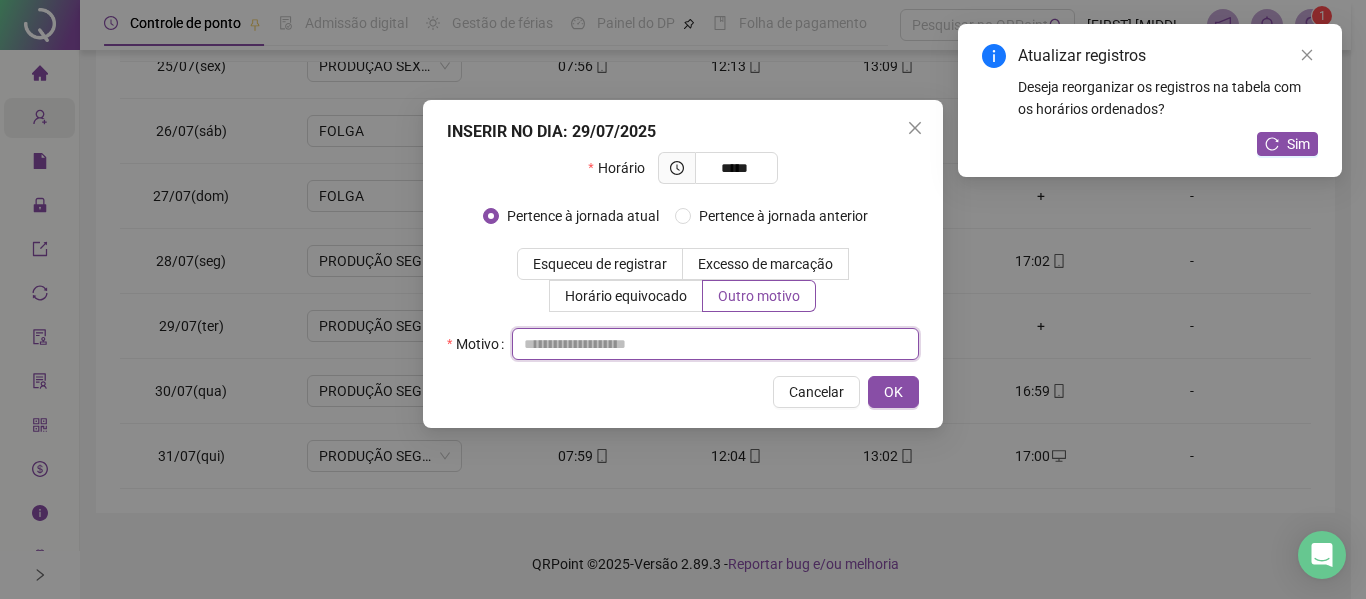 click at bounding box center (715, 344) 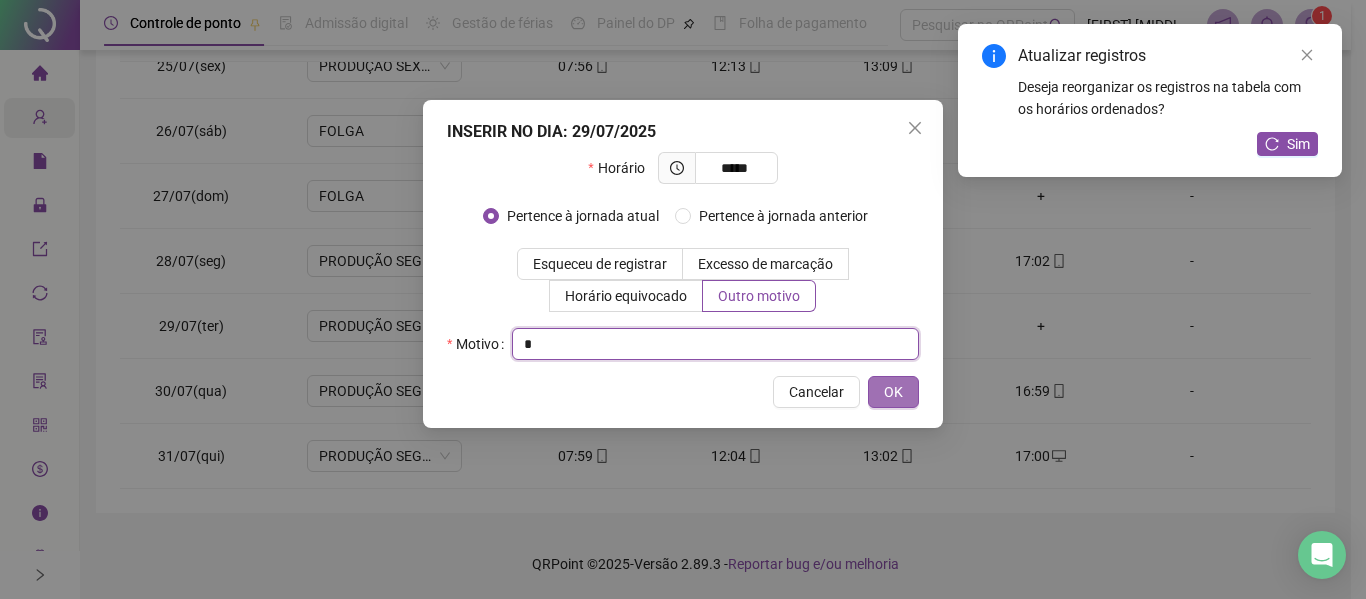 type on "*" 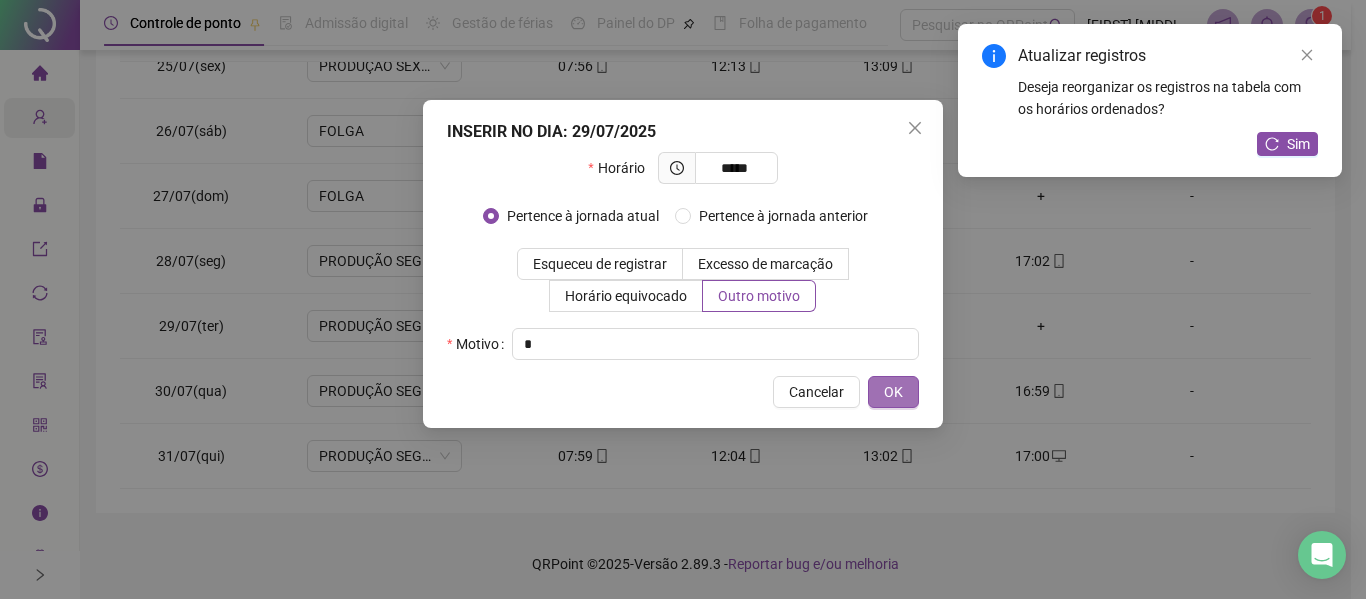 click on "OK" at bounding box center (893, 392) 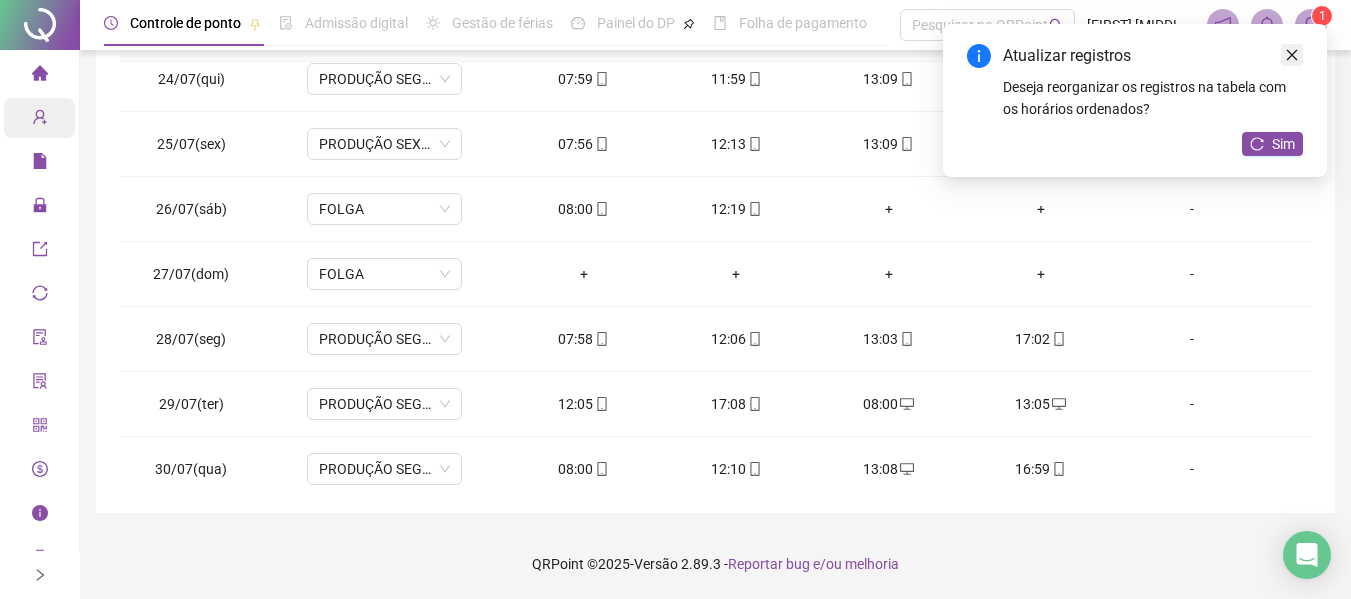 scroll, scrollTop: 1511, scrollLeft: 0, axis: vertical 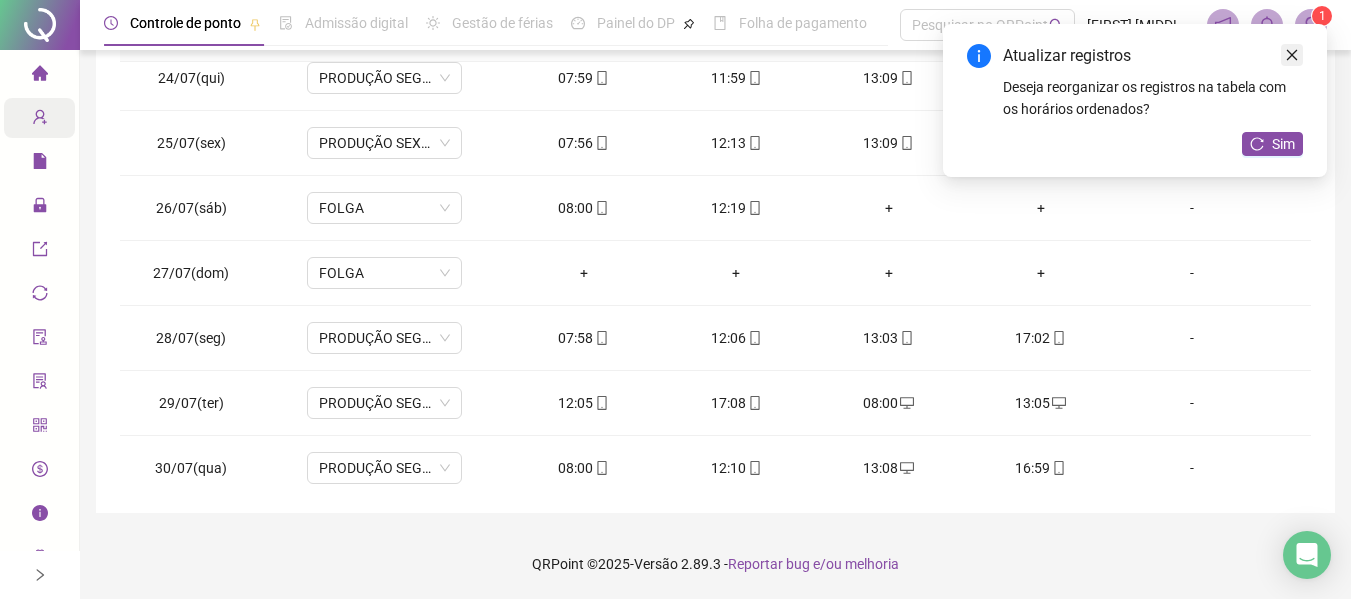 click at bounding box center (1292, 55) 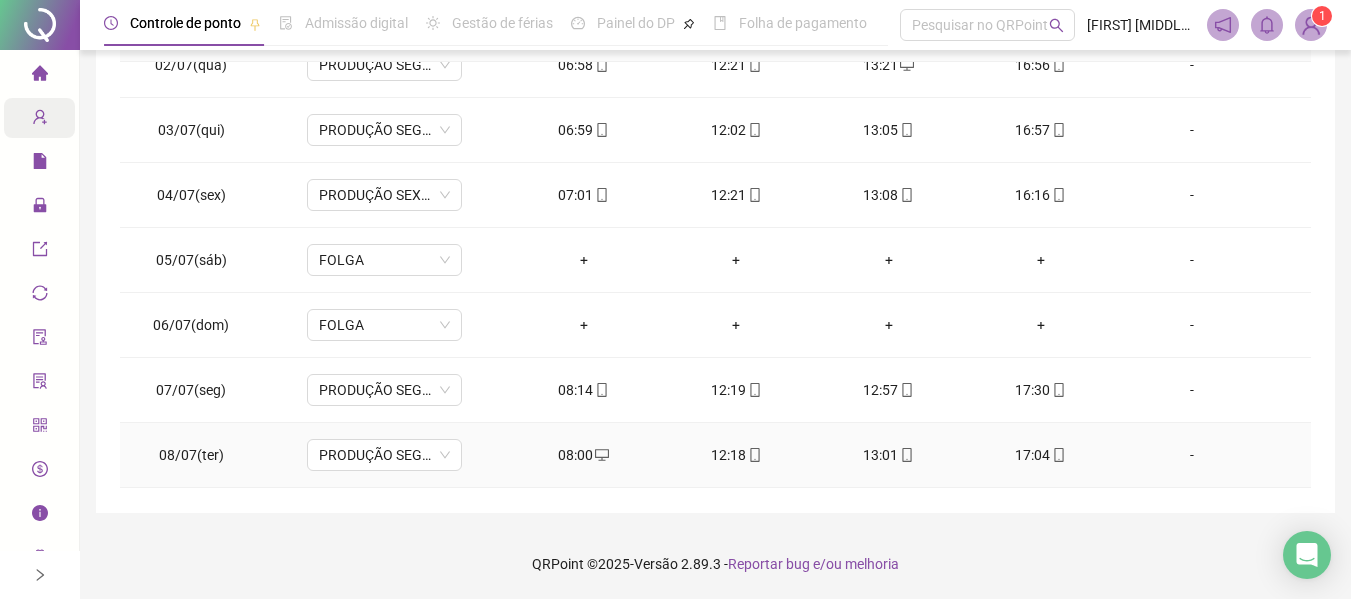 scroll, scrollTop: 0, scrollLeft: 0, axis: both 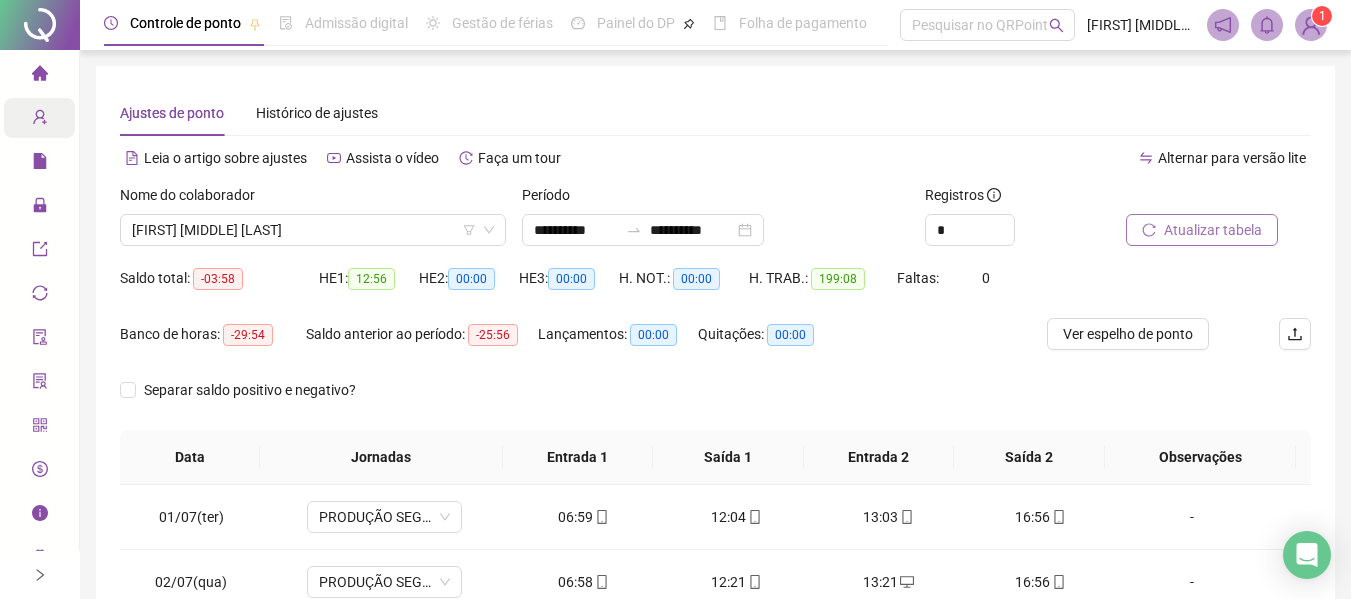 click on "Atualizar tabela" at bounding box center [1213, 230] 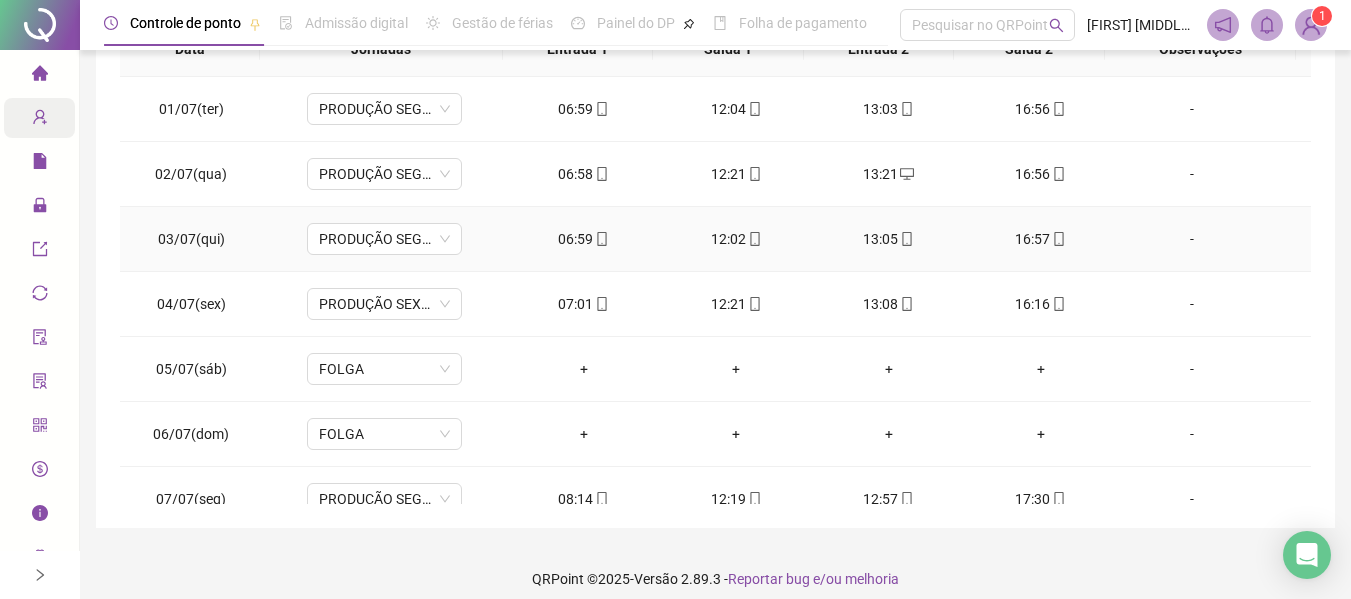 scroll, scrollTop: 423, scrollLeft: 0, axis: vertical 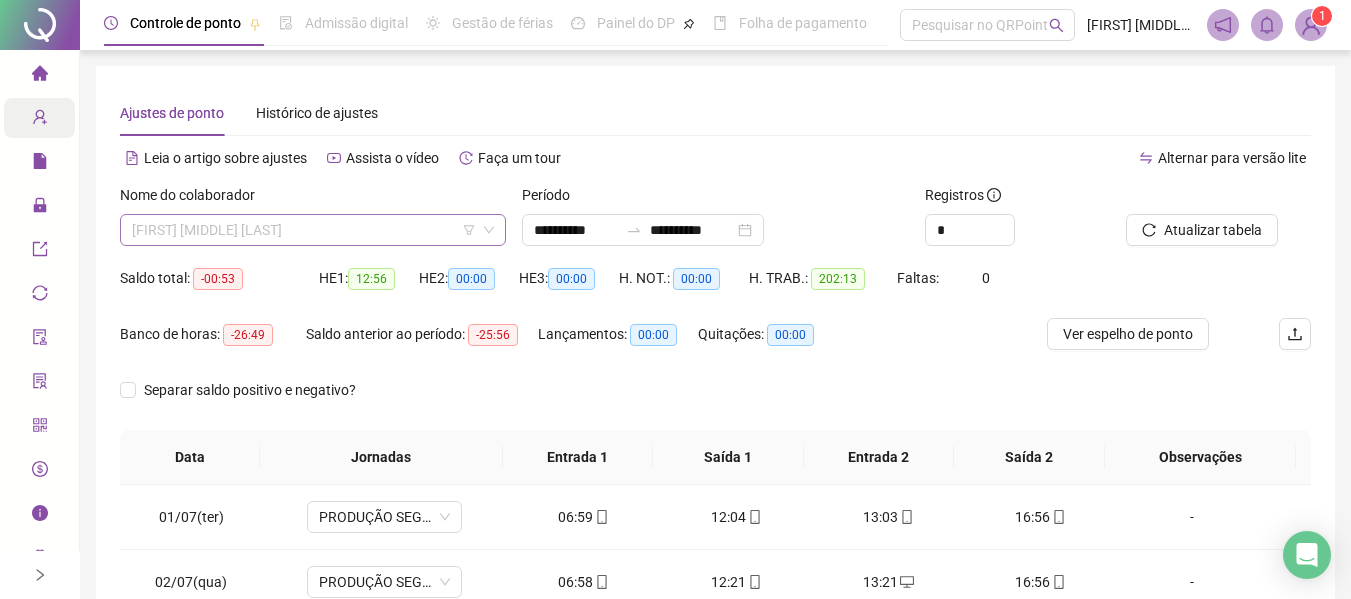 click on "[FIRST] [MIDDLE] [LAST]" at bounding box center (313, 230) 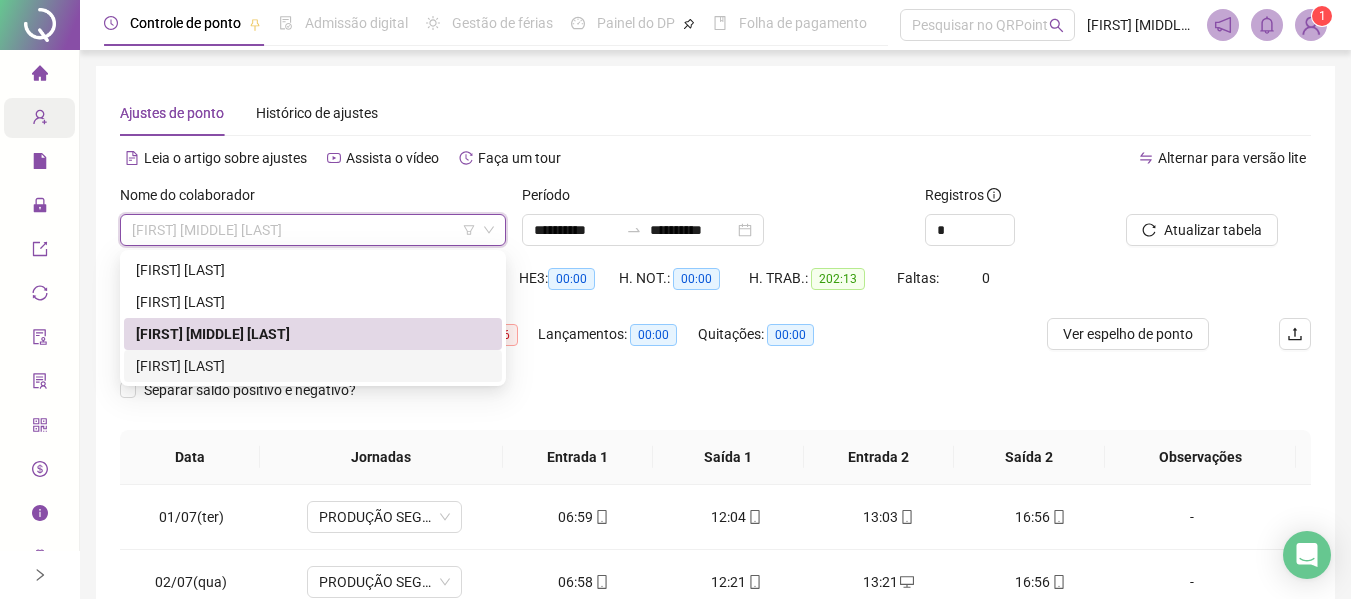 click on "[FIRST] [LAST]" at bounding box center (313, 366) 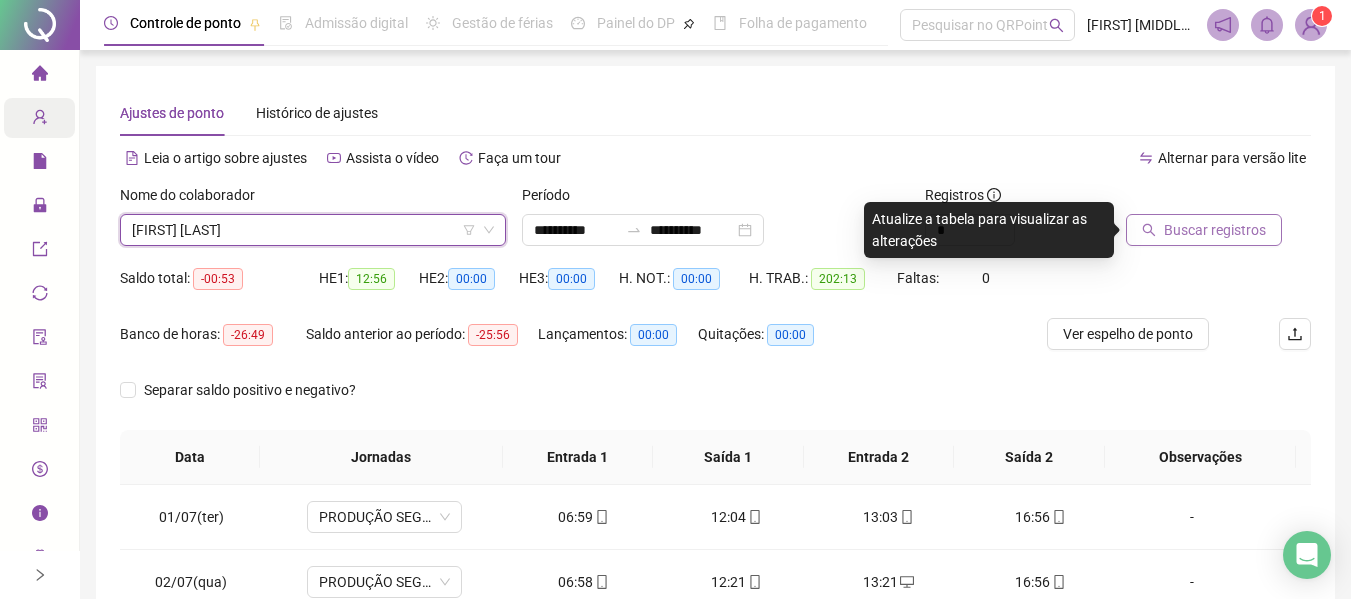 click on "Buscar registros" at bounding box center (1215, 230) 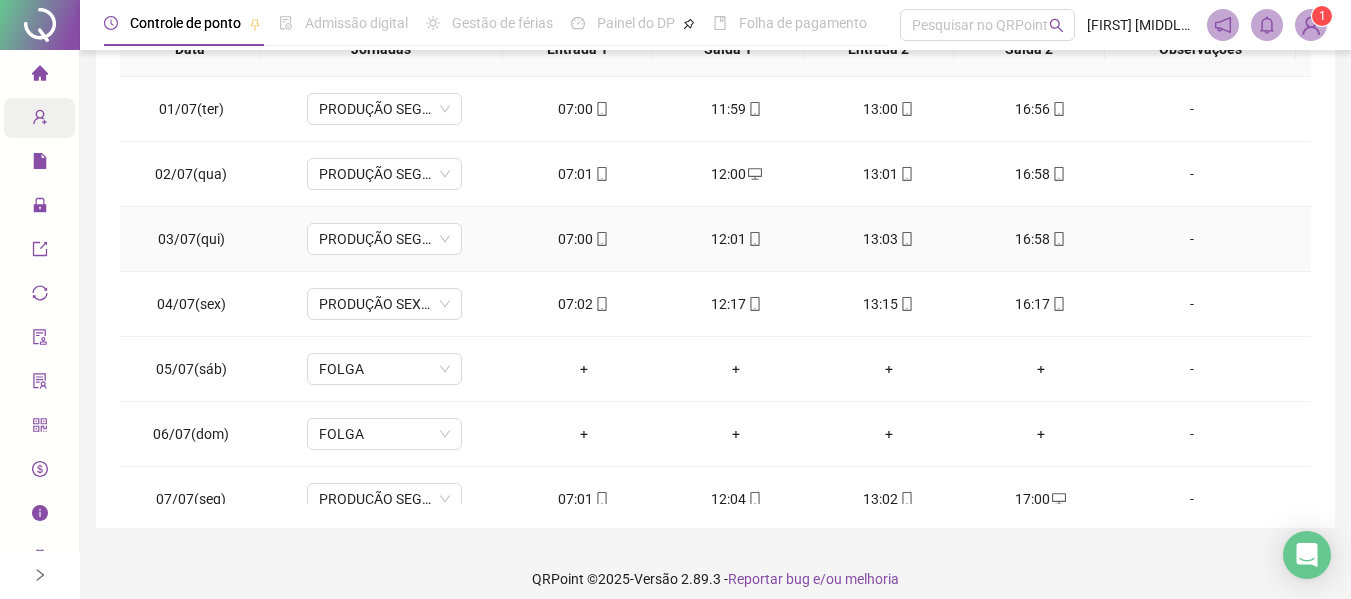 scroll, scrollTop: 423, scrollLeft: 0, axis: vertical 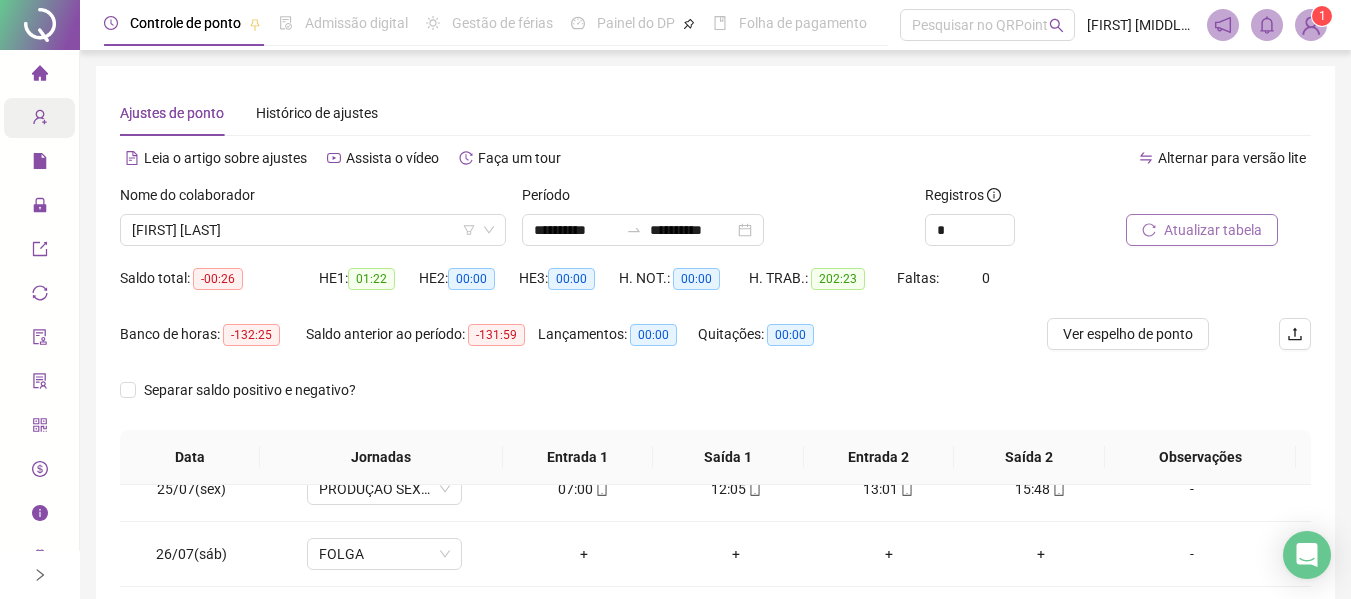 click on "Atualizar tabela" at bounding box center [1202, 230] 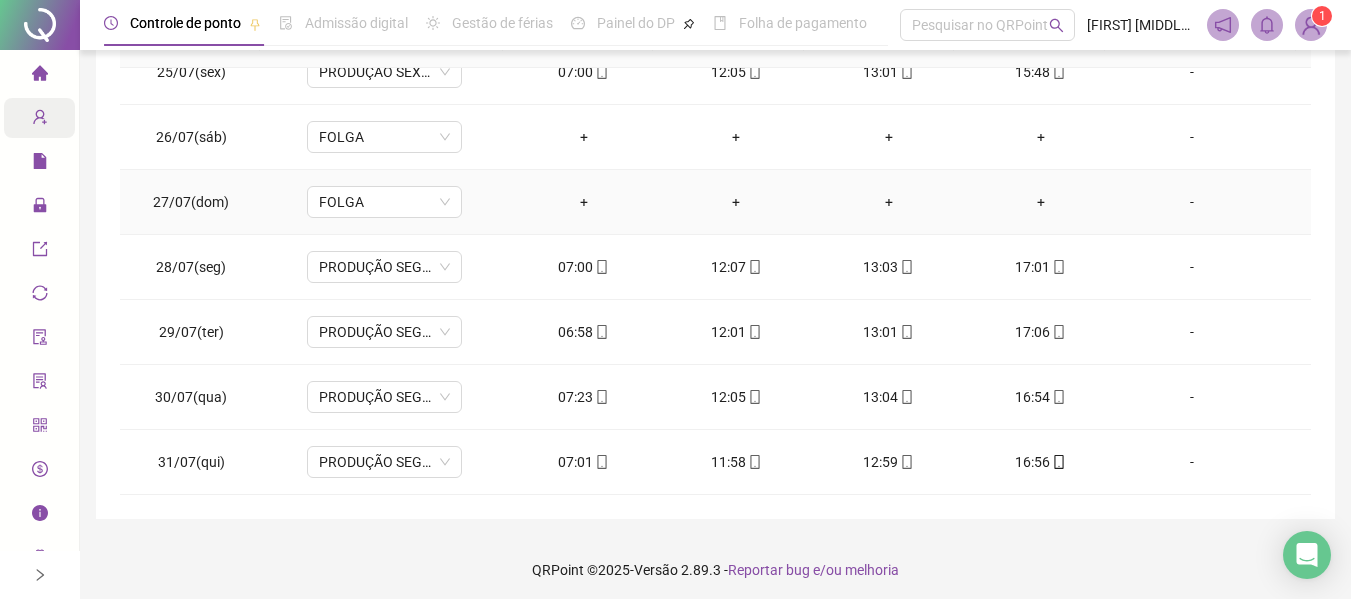scroll, scrollTop: 423, scrollLeft: 0, axis: vertical 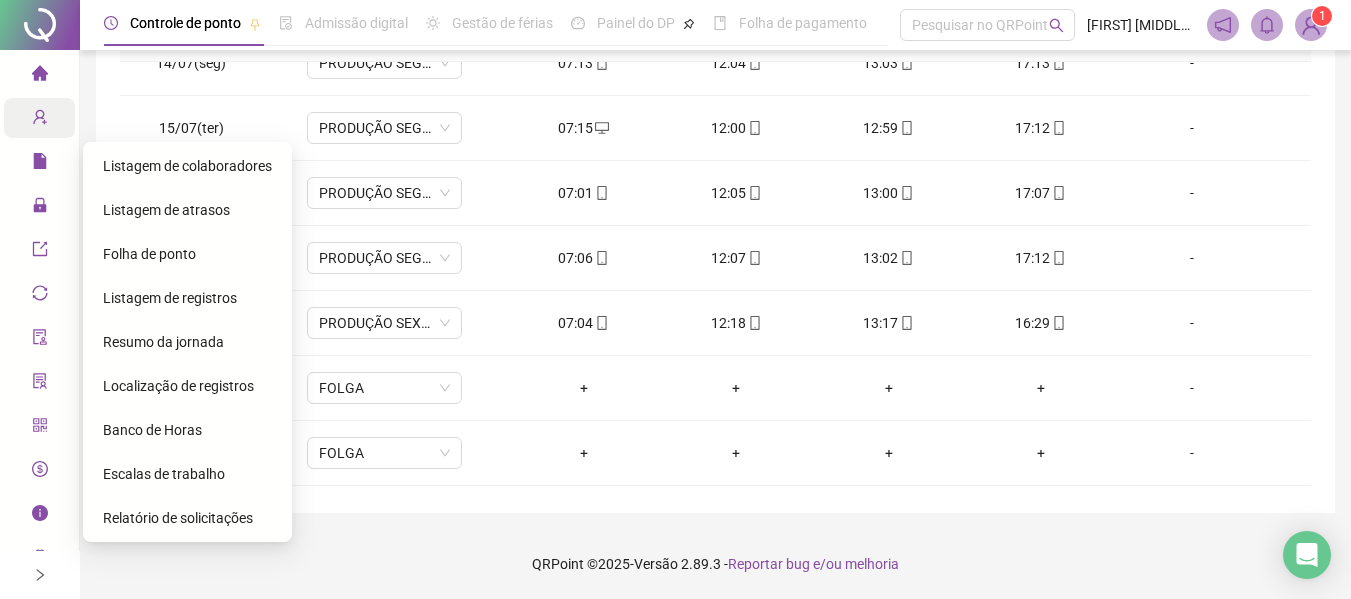 click on "Folha de ponto" at bounding box center (149, 254) 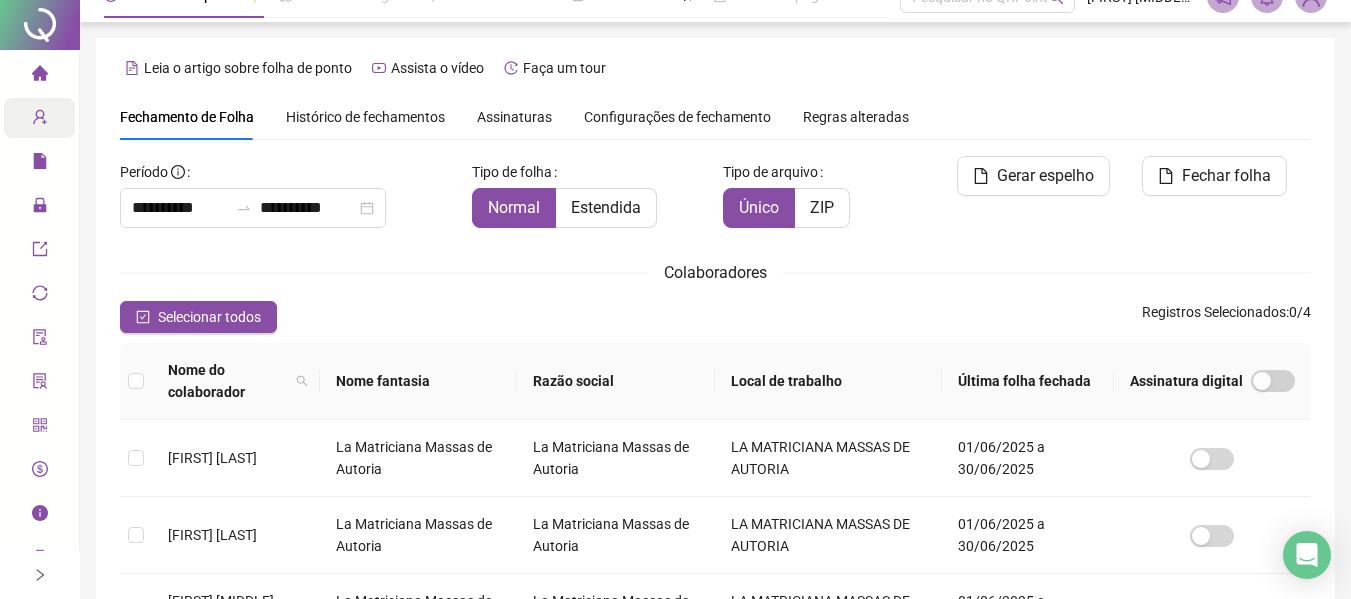 scroll, scrollTop: 0, scrollLeft: 0, axis: both 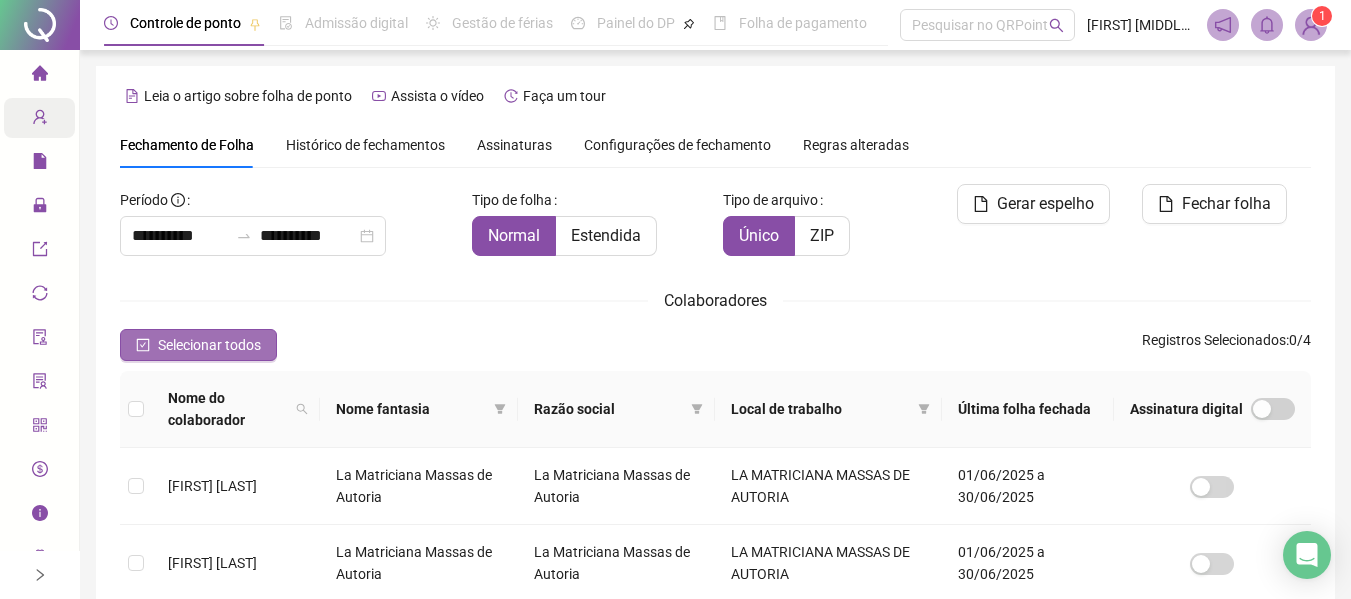 click on "Selecionar todos" at bounding box center [198, 345] 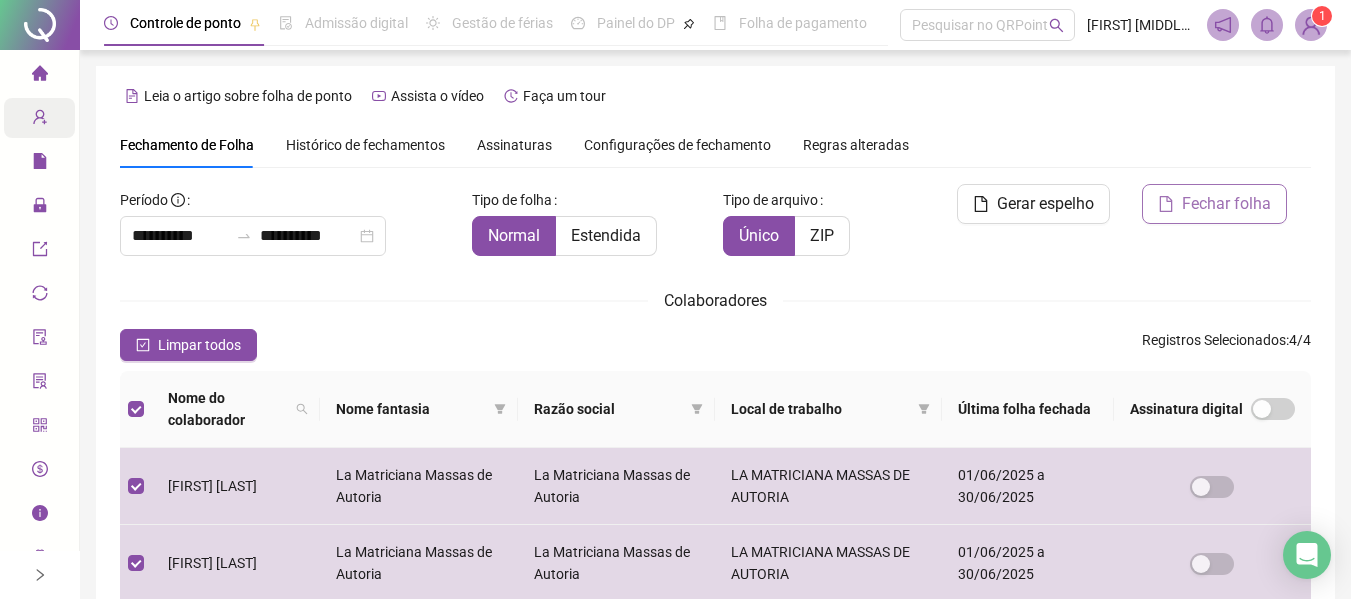 click on "Fechar folha" at bounding box center (1214, 204) 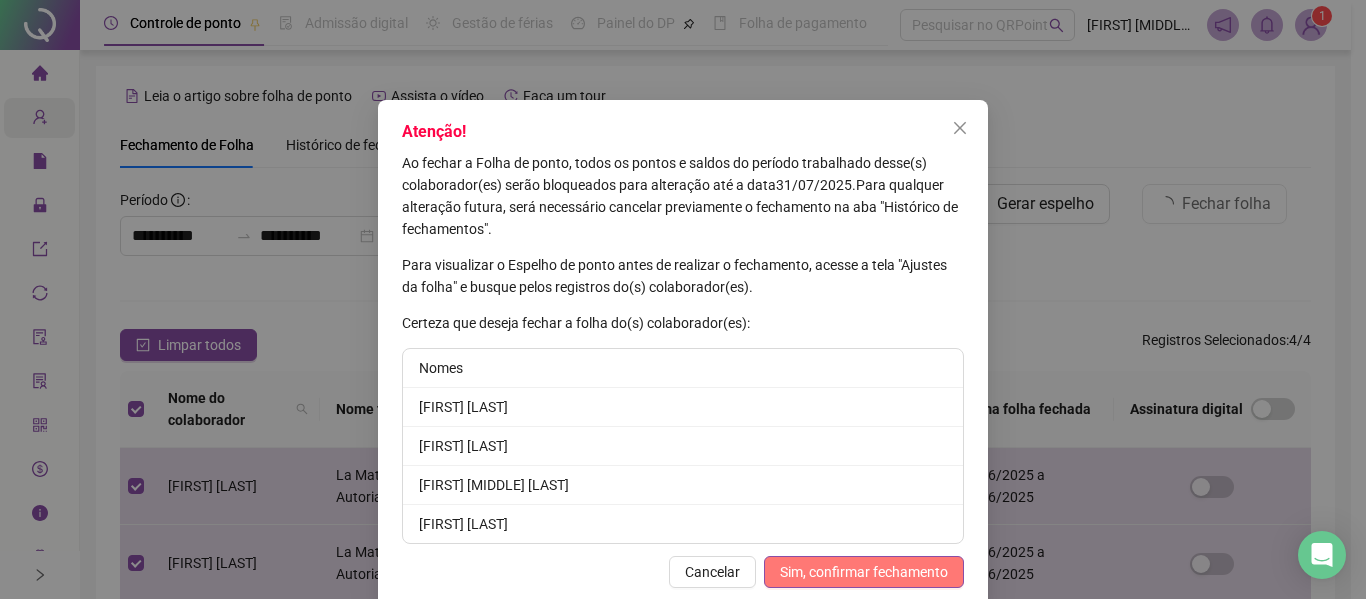click on "Sim, confirmar fechamento" at bounding box center [864, 572] 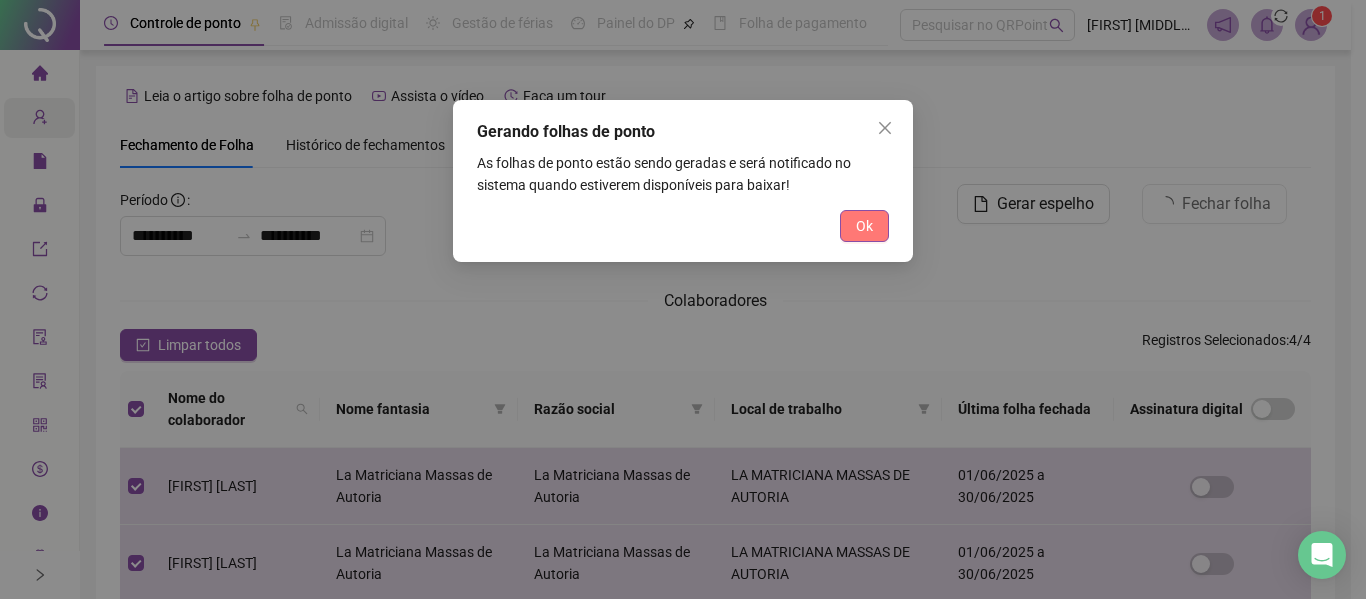 click on "Ok" at bounding box center (864, 226) 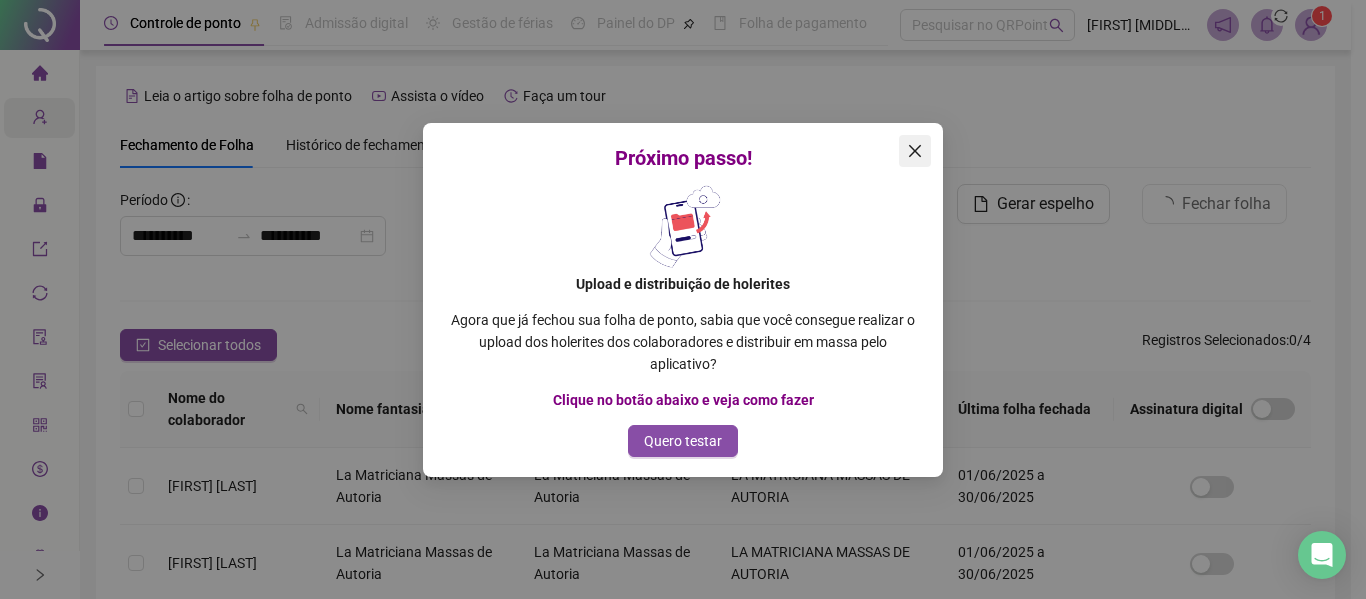 click 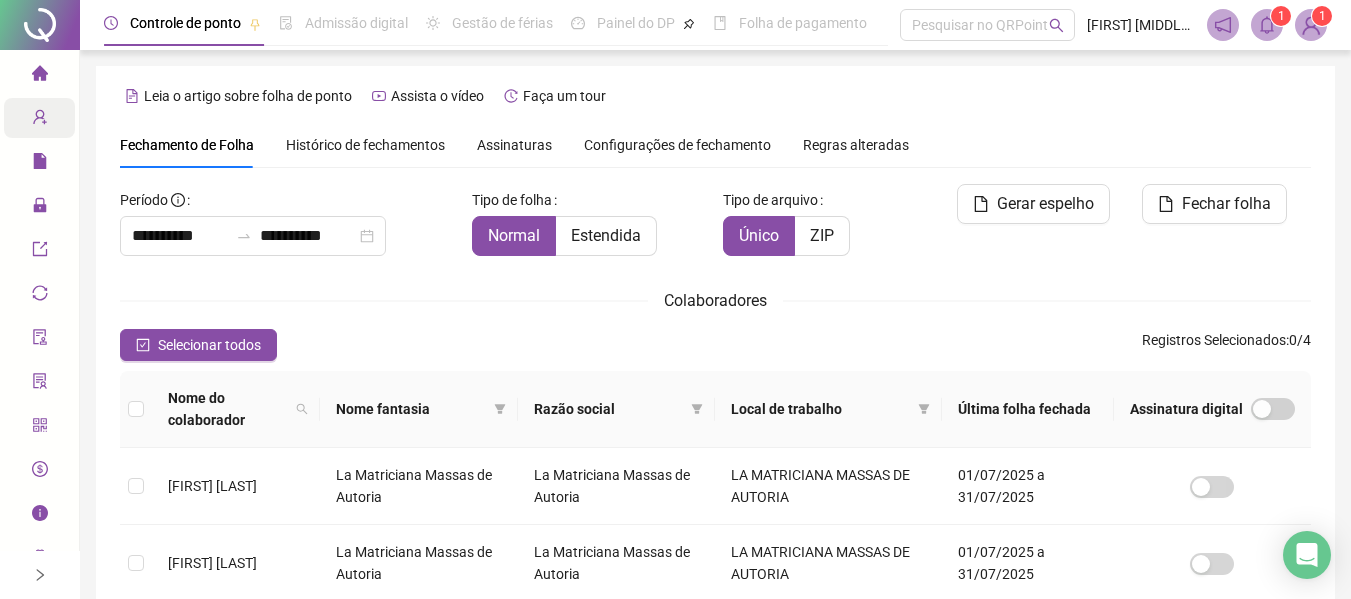 click 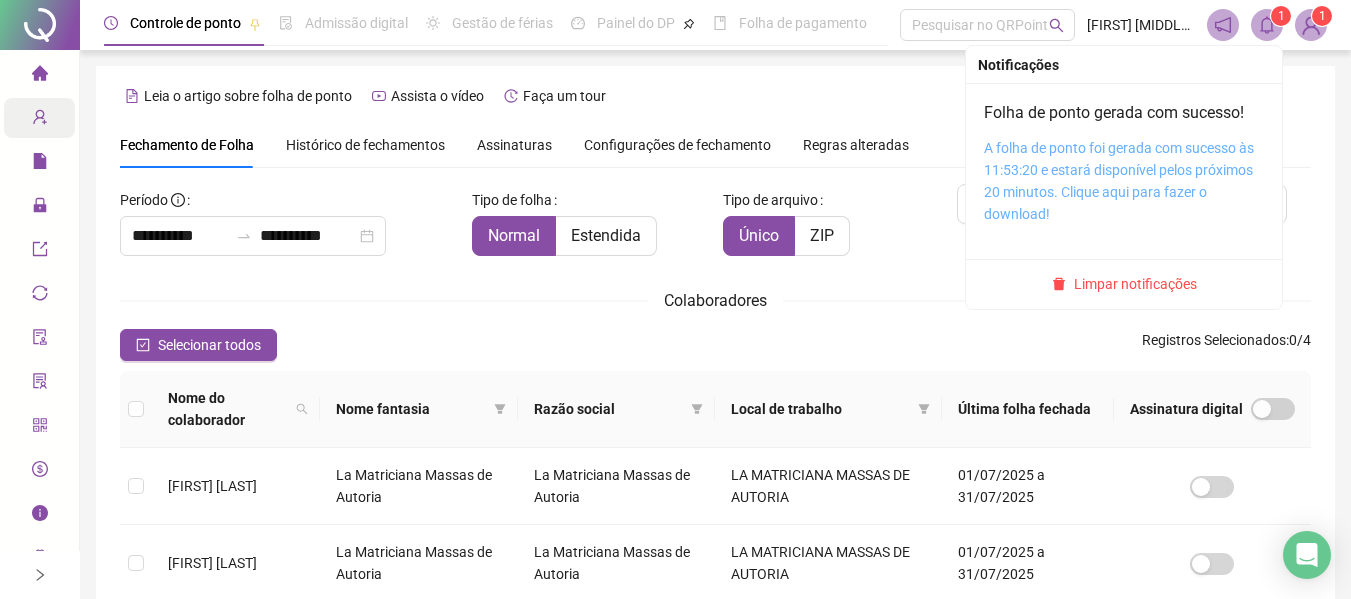 click on "A folha de ponto foi gerada com sucesso às 11:53:20 e estará disponível pelos próximos 20 minutos.
Clique aqui para fazer o download!" at bounding box center (1119, 181) 